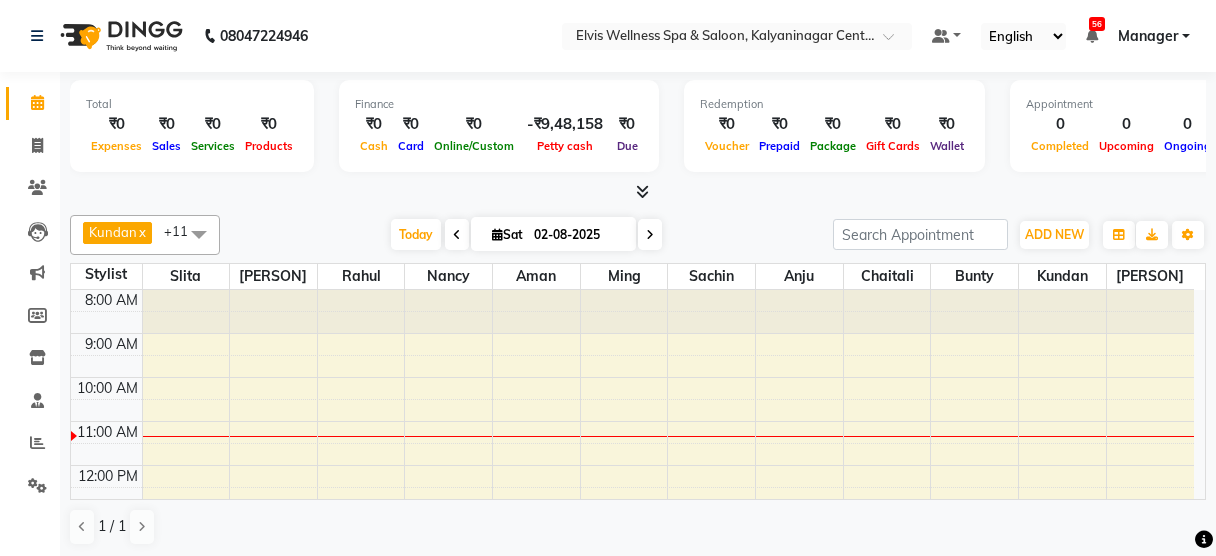 scroll, scrollTop: 0, scrollLeft: 0, axis: both 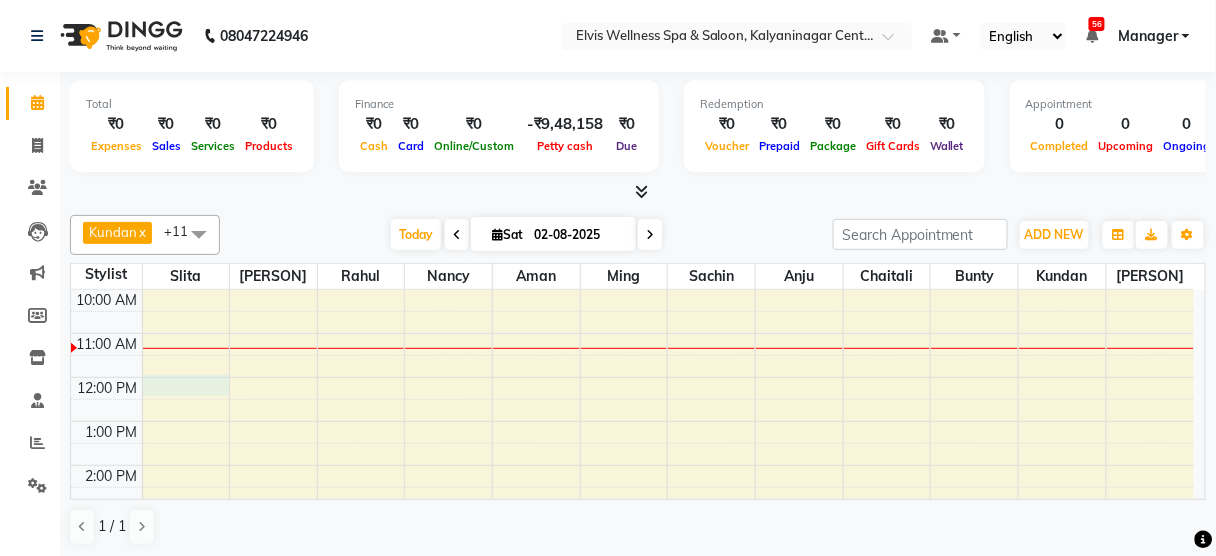 click on "8:00 AM 9:00 AM 10:00 AM 11:00 AM 12:00 PM 1:00 PM 2:00 PM 3:00 PM 4:00 PM 5:00 PM 6:00 PM 7:00 PM 8:00 PM 9:00 PM" at bounding box center (632, 509) 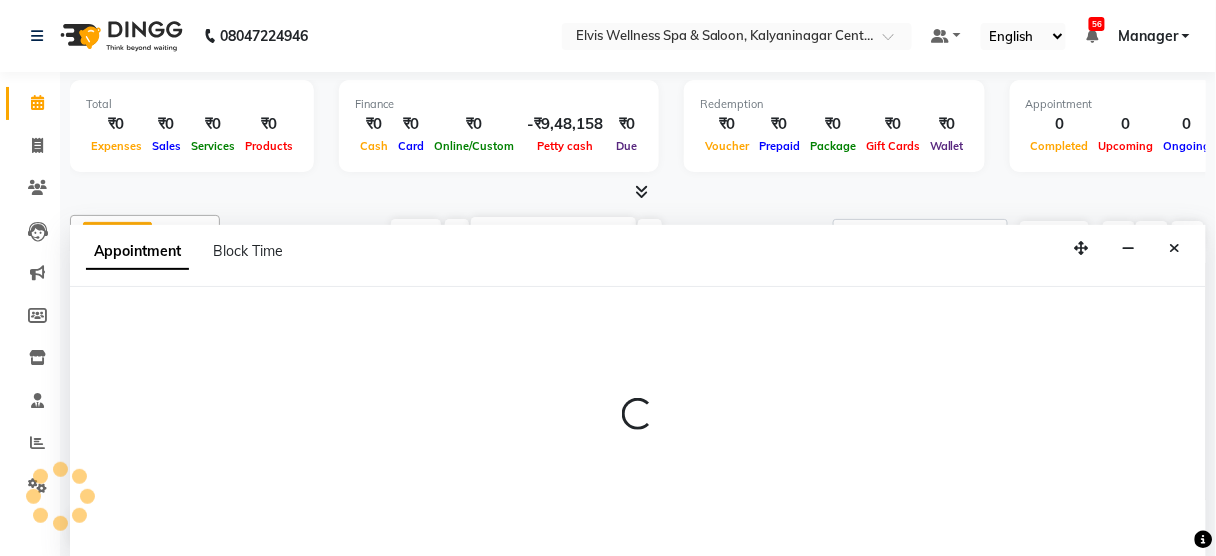 scroll, scrollTop: 0, scrollLeft: 0, axis: both 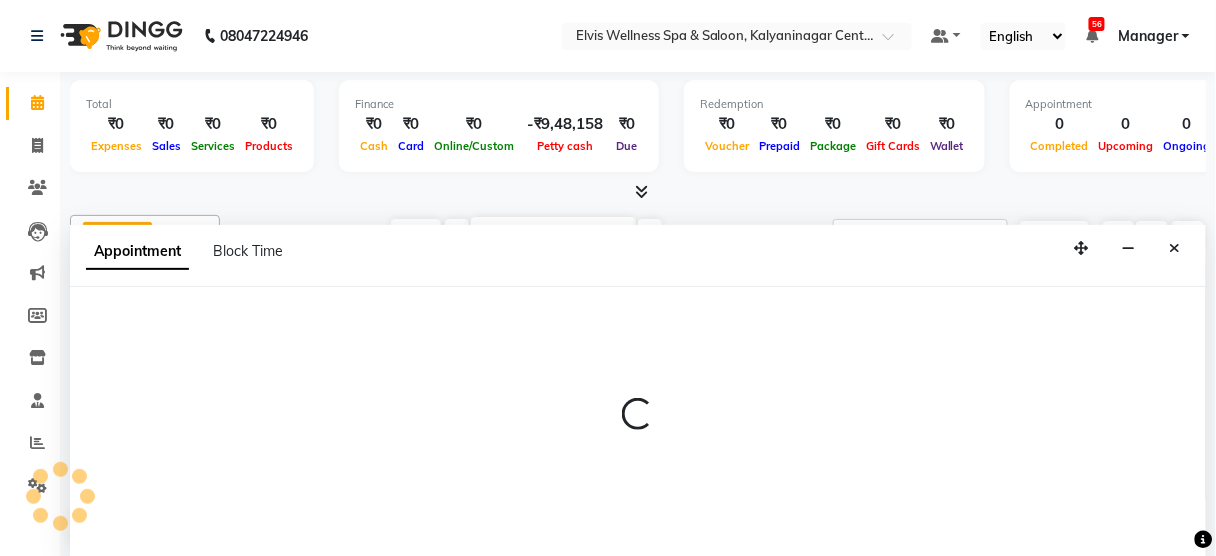 select on "39956" 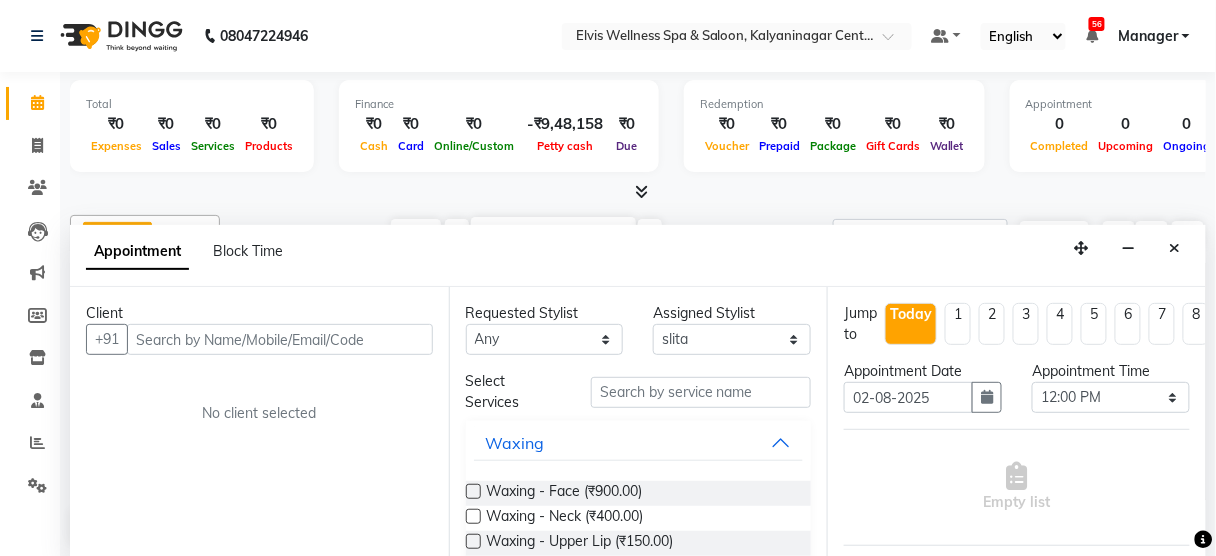 click at bounding box center [280, 339] 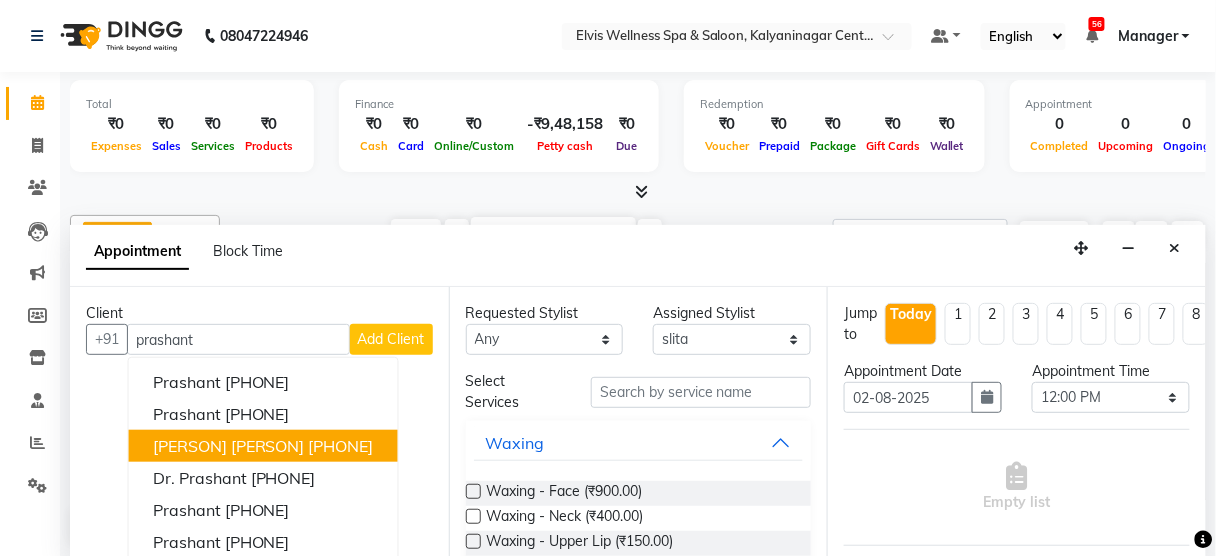 click on "[FIRST] [LAST]" at bounding box center [229, 446] 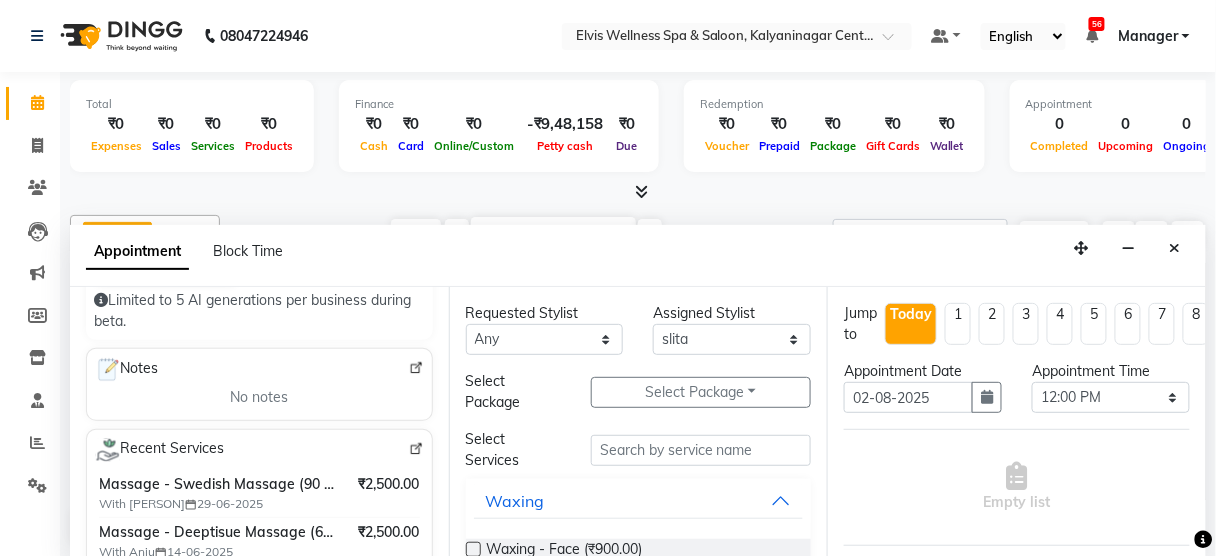 type on "[PHONE]" 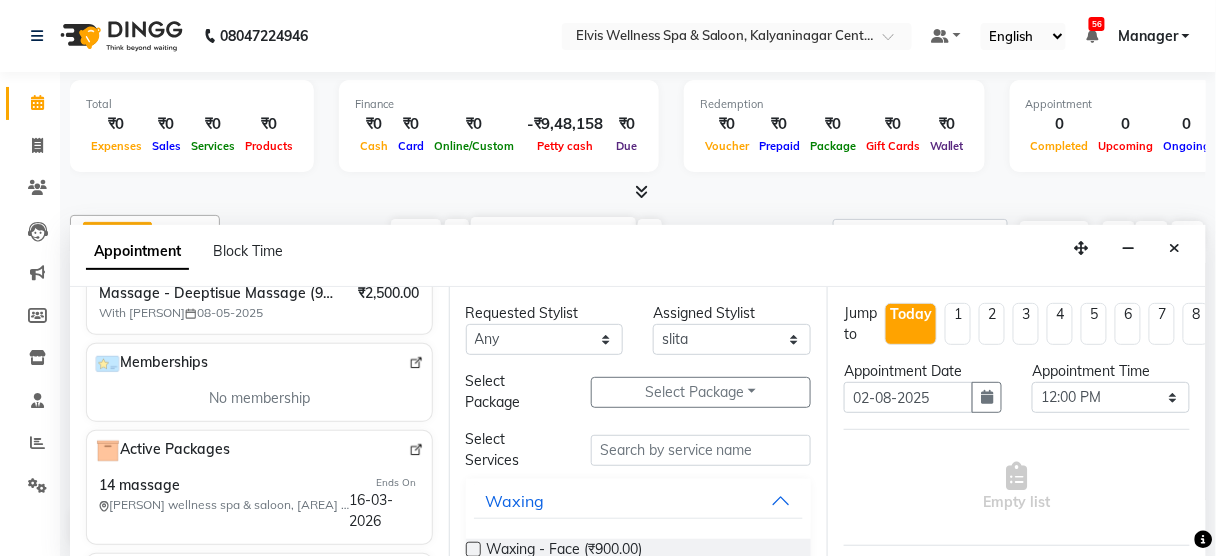 scroll, scrollTop: 618, scrollLeft: 0, axis: vertical 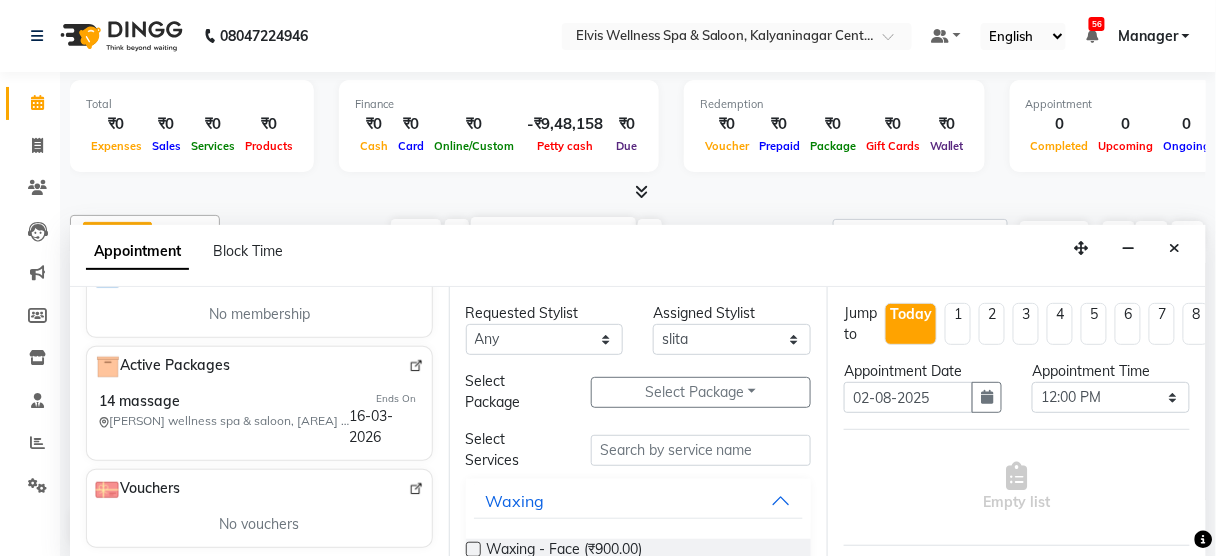 click at bounding box center (416, 366) 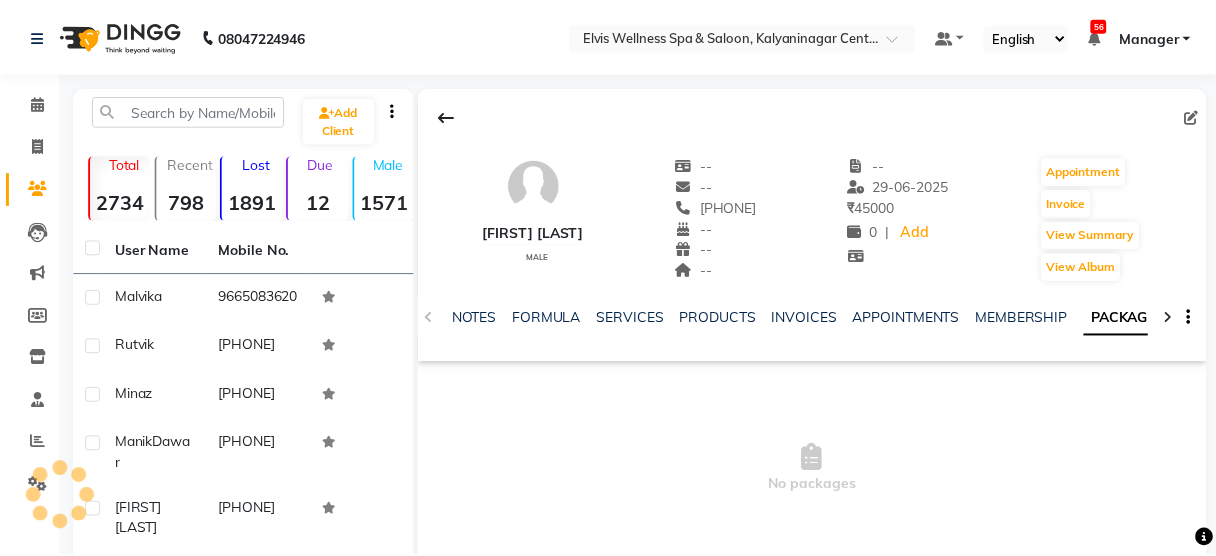 scroll, scrollTop: 0, scrollLeft: 0, axis: both 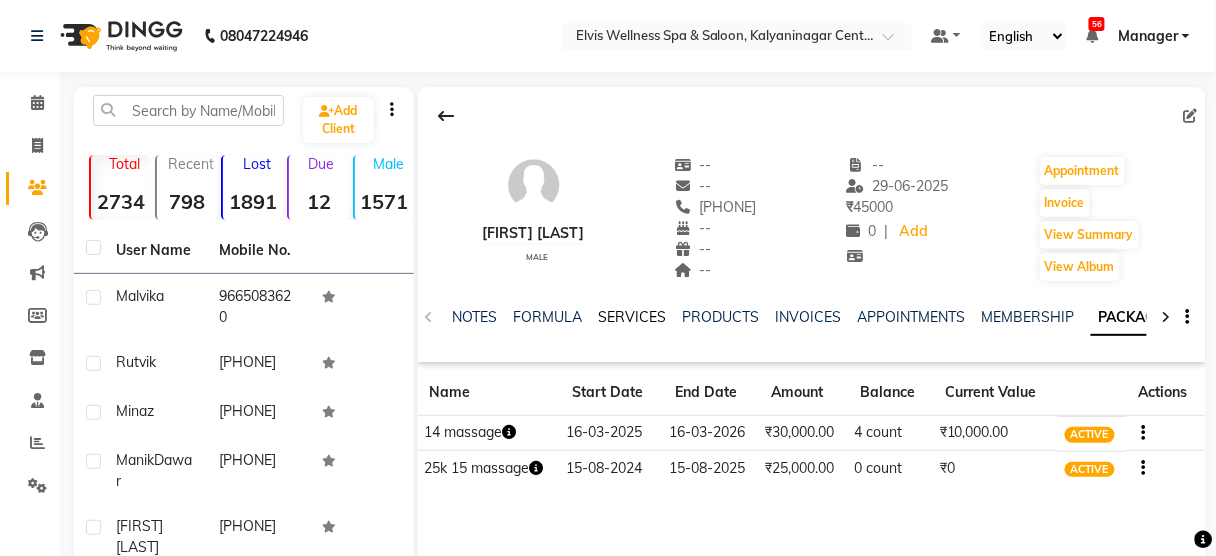 click on "SERVICES" 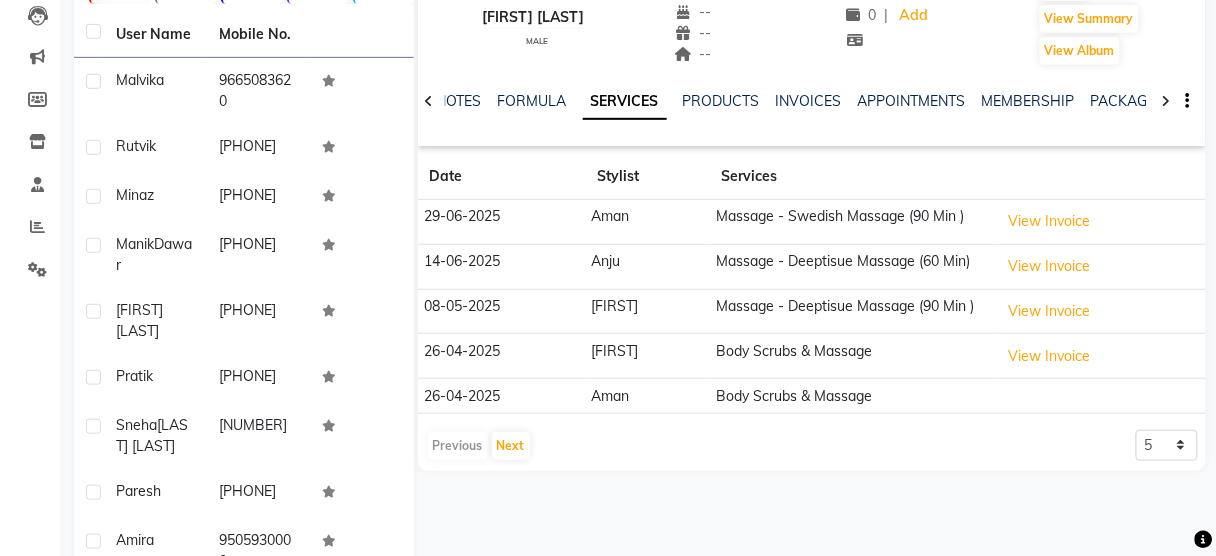 scroll, scrollTop: 217, scrollLeft: 0, axis: vertical 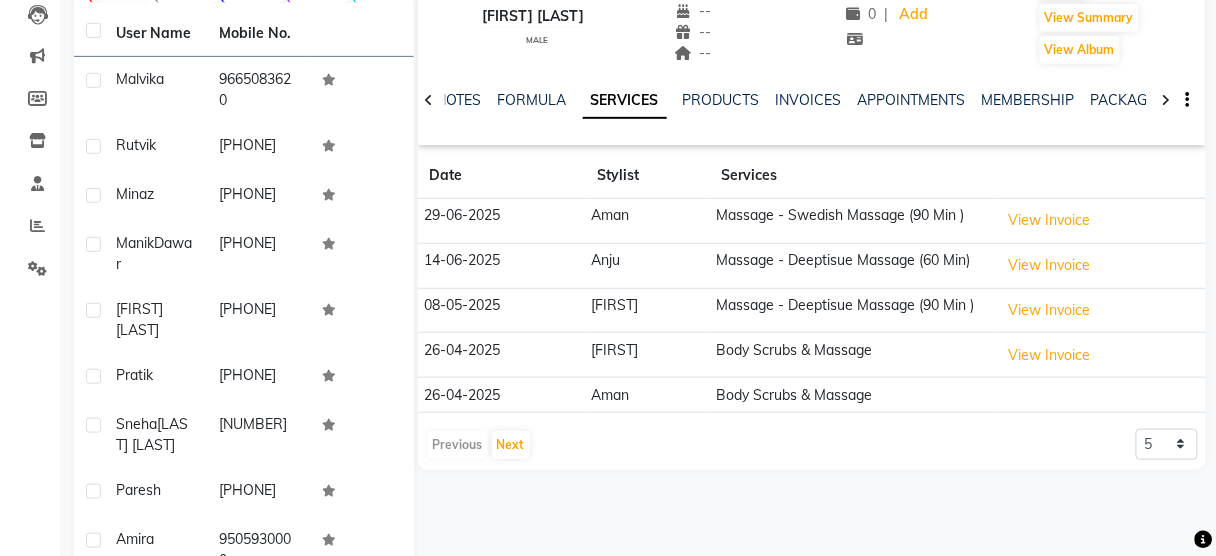 click on "NOTES FORMULA SERVICES PRODUCTS INVOICES APPOINTMENTS MEMBERSHIP PACKAGES VOUCHERS GIFTCARDS POINTS FORMS FAMILY CARDS WALLET" 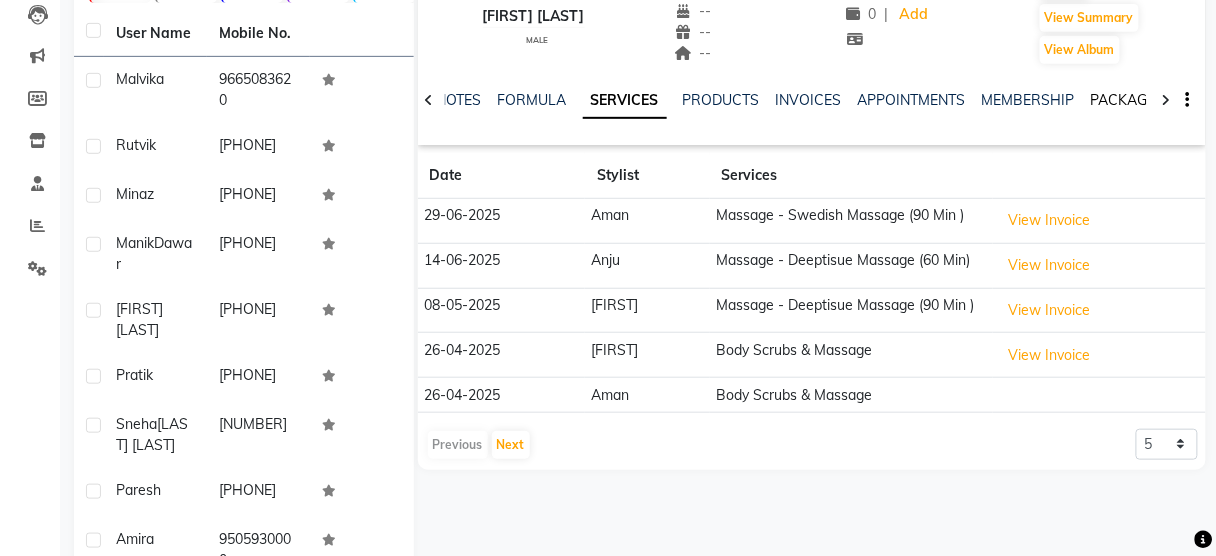 click on "PACKAGES" 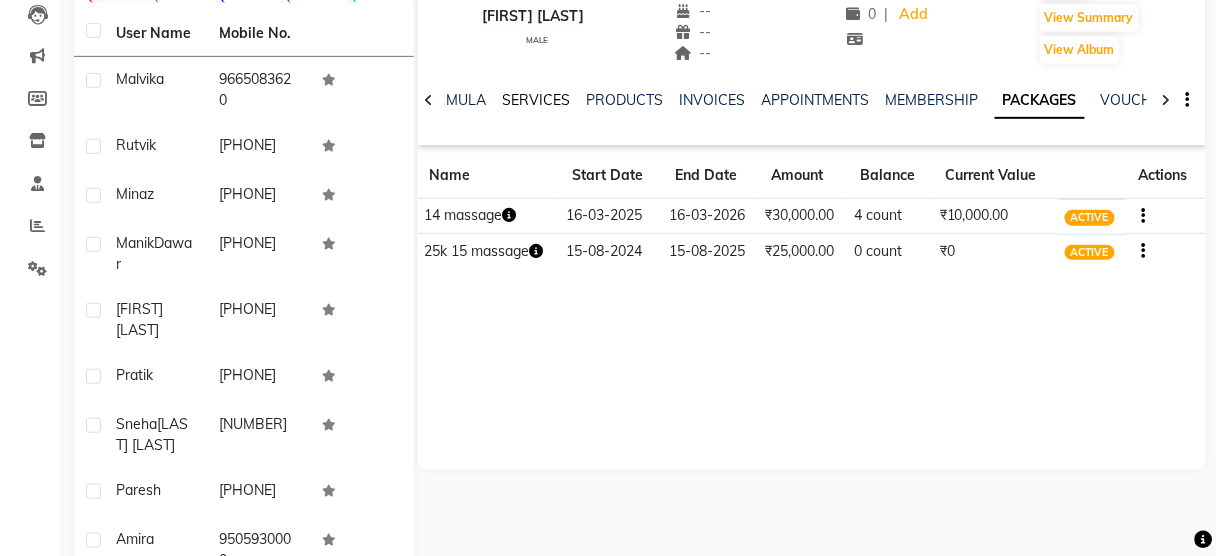 click on "SERVICES" 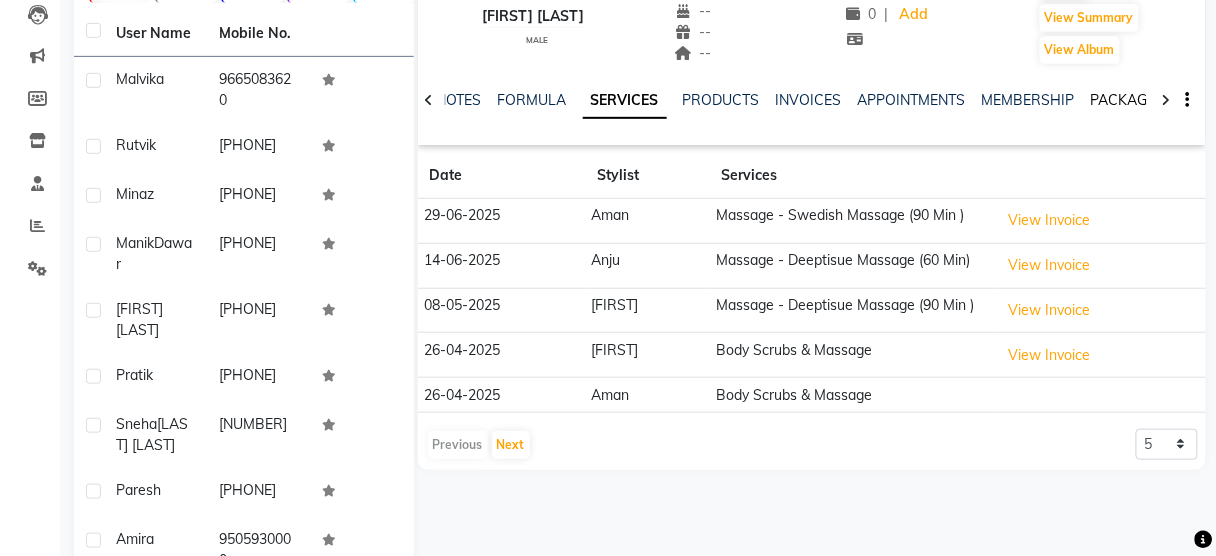 click on "PACKAGES" 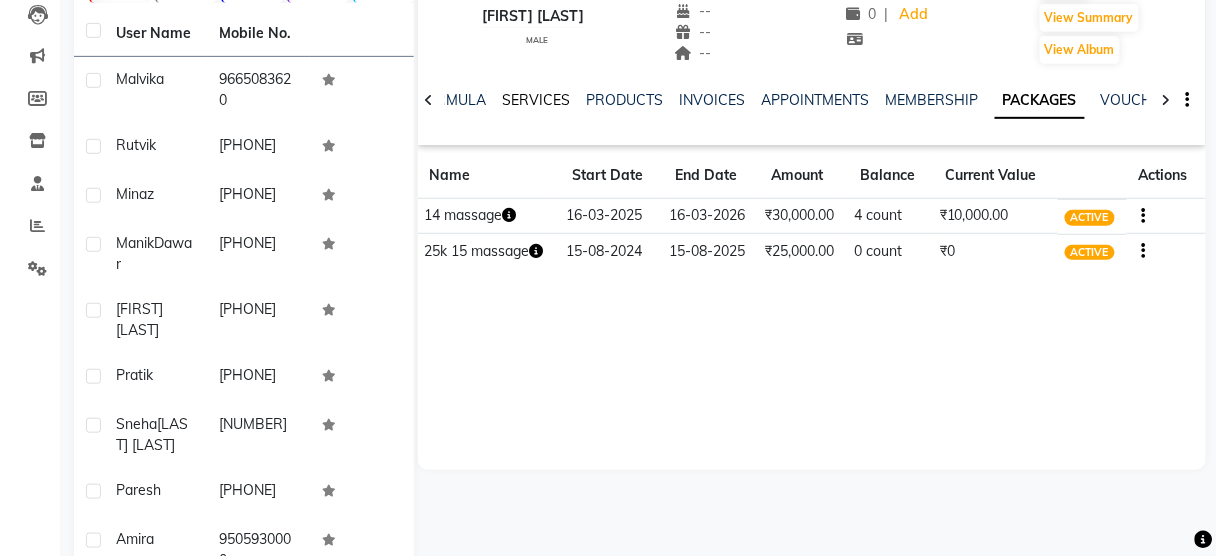 click on "SERVICES" 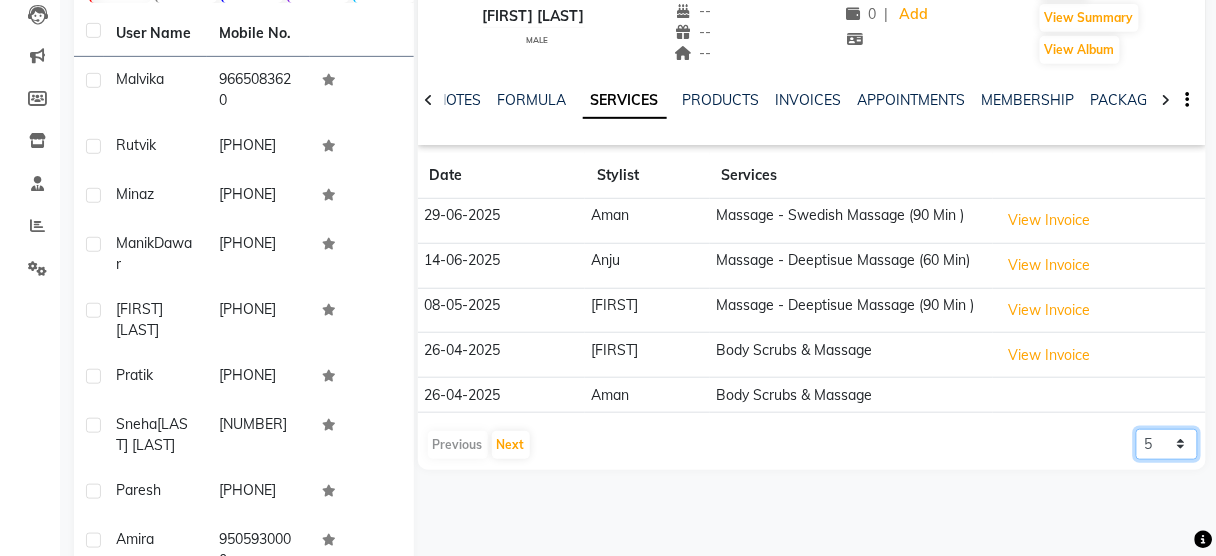 click on "5 10 50 100 500" 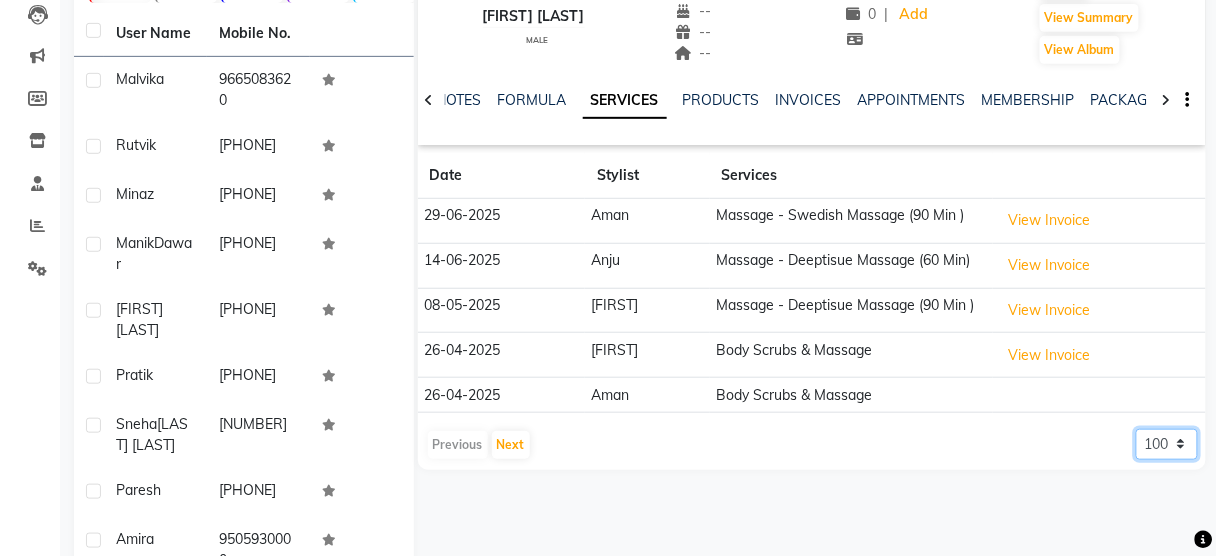 click on "5 10 50 100 500" 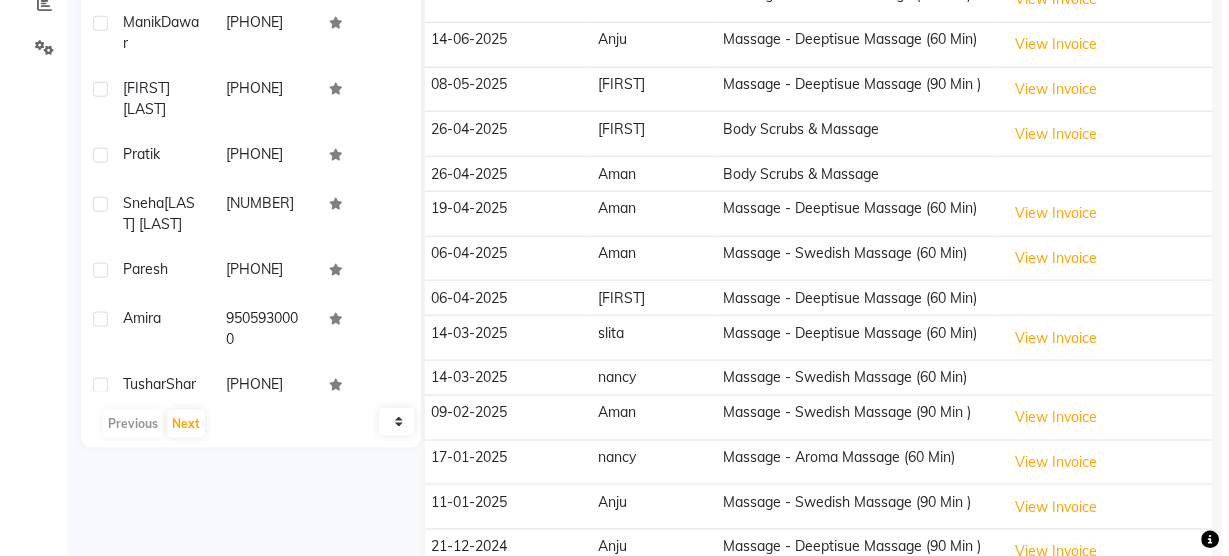 scroll, scrollTop: 437, scrollLeft: 0, axis: vertical 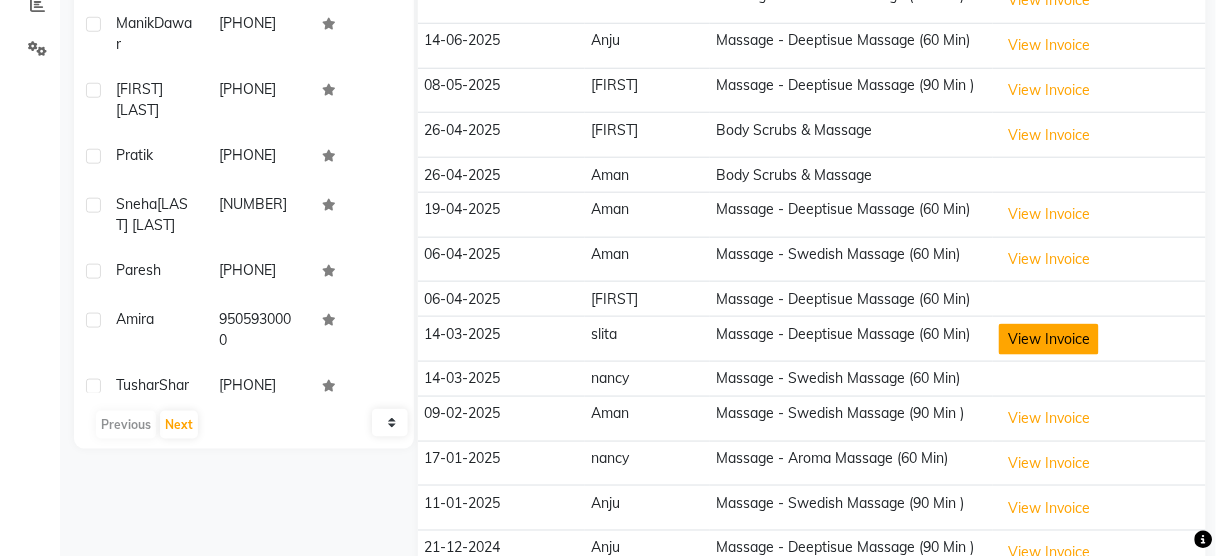 click on "View Invoice" 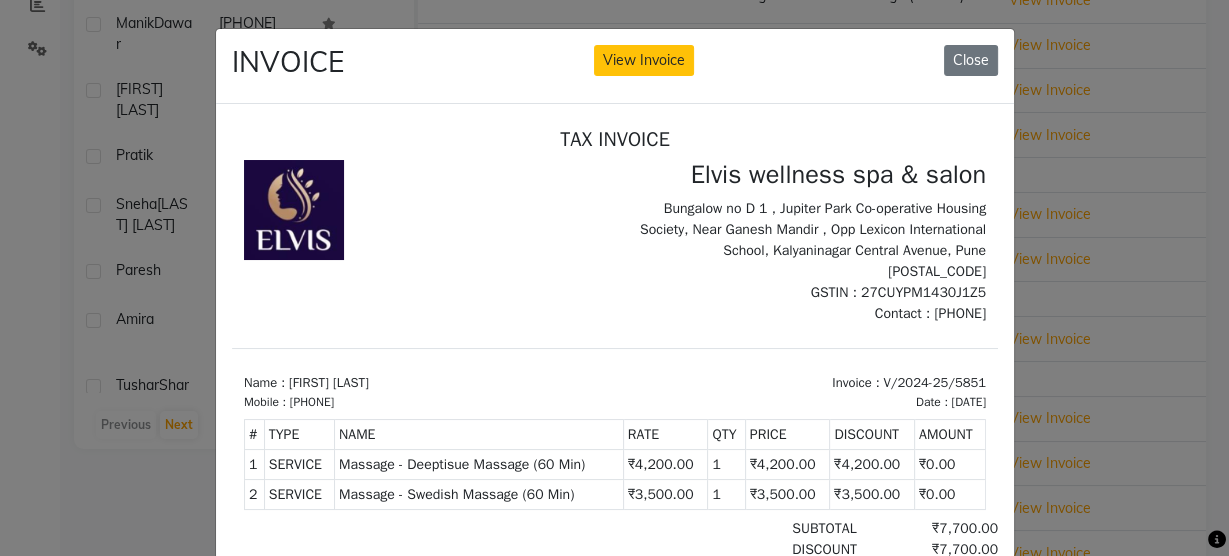 scroll, scrollTop: 16, scrollLeft: 0, axis: vertical 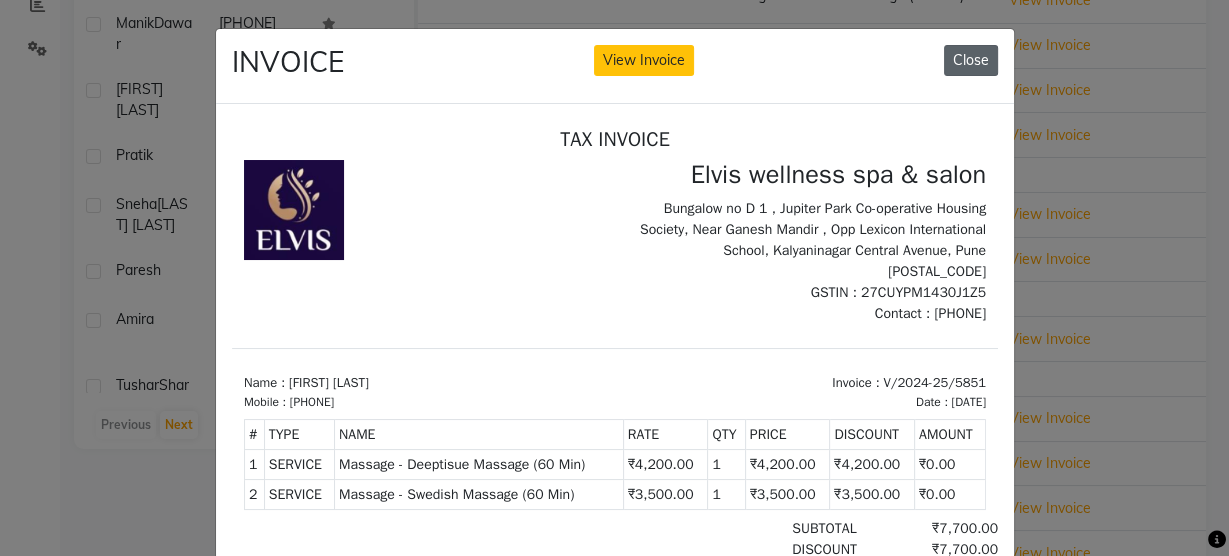 click on "Close" 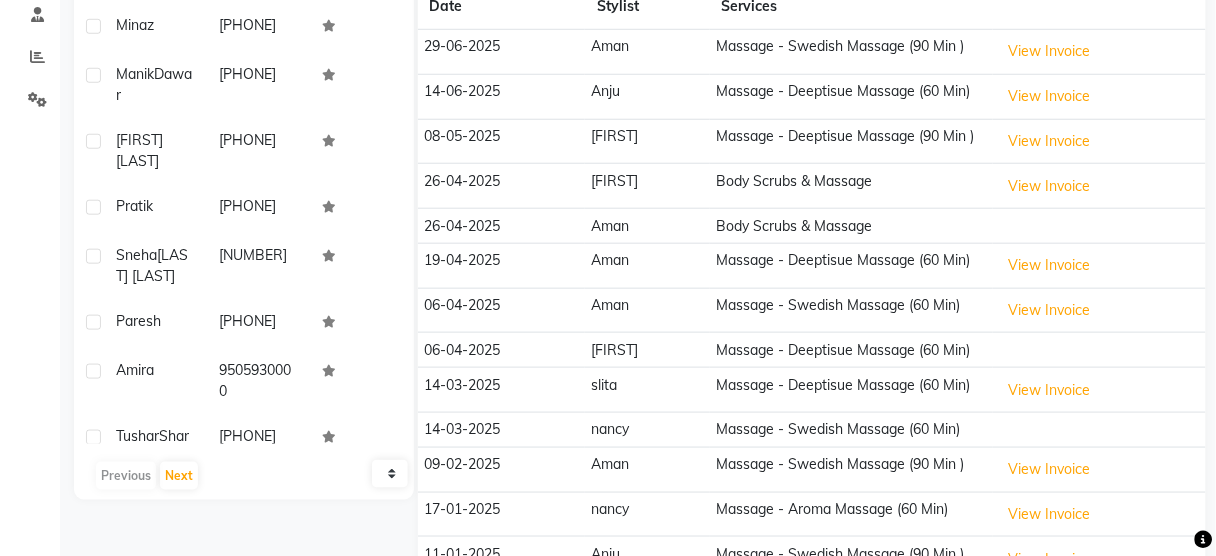 scroll, scrollTop: 380, scrollLeft: 0, axis: vertical 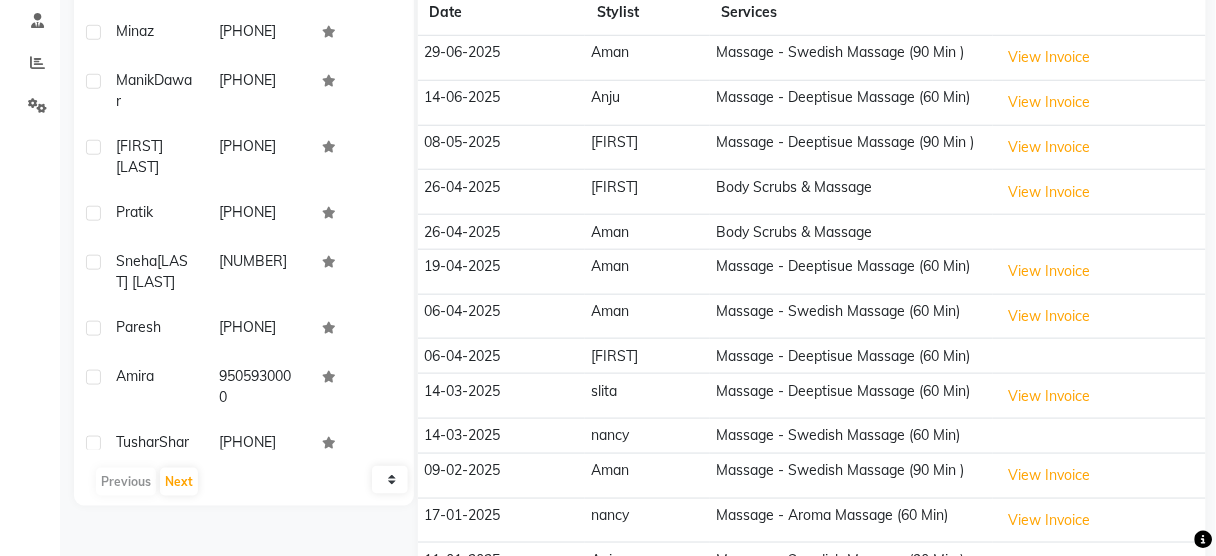 click on "Massage - Deeptisue Massage (60 Min)" 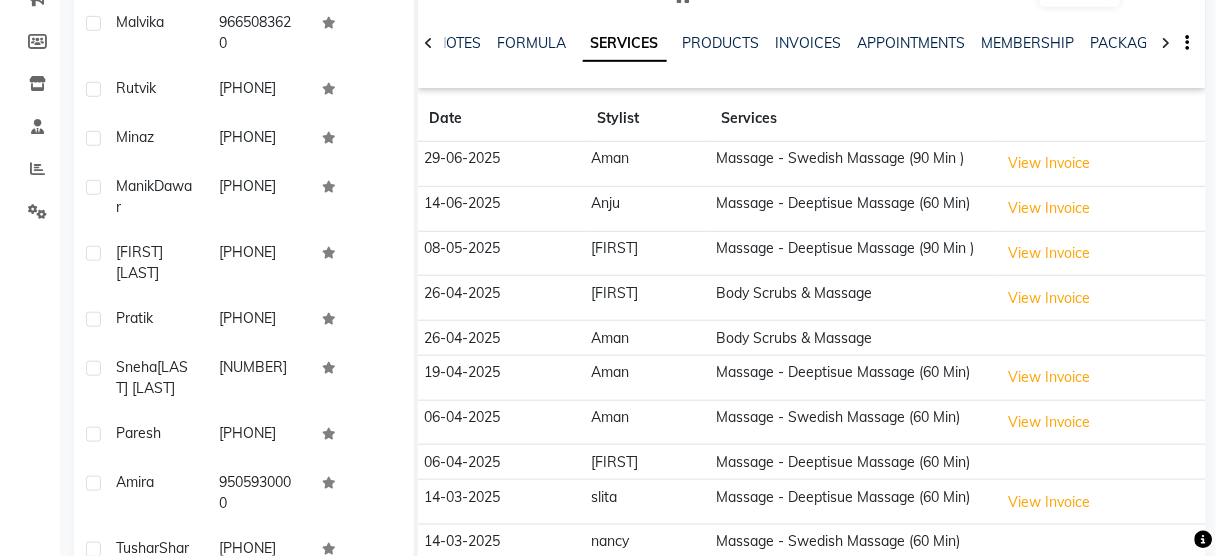 scroll, scrollTop: 271, scrollLeft: 0, axis: vertical 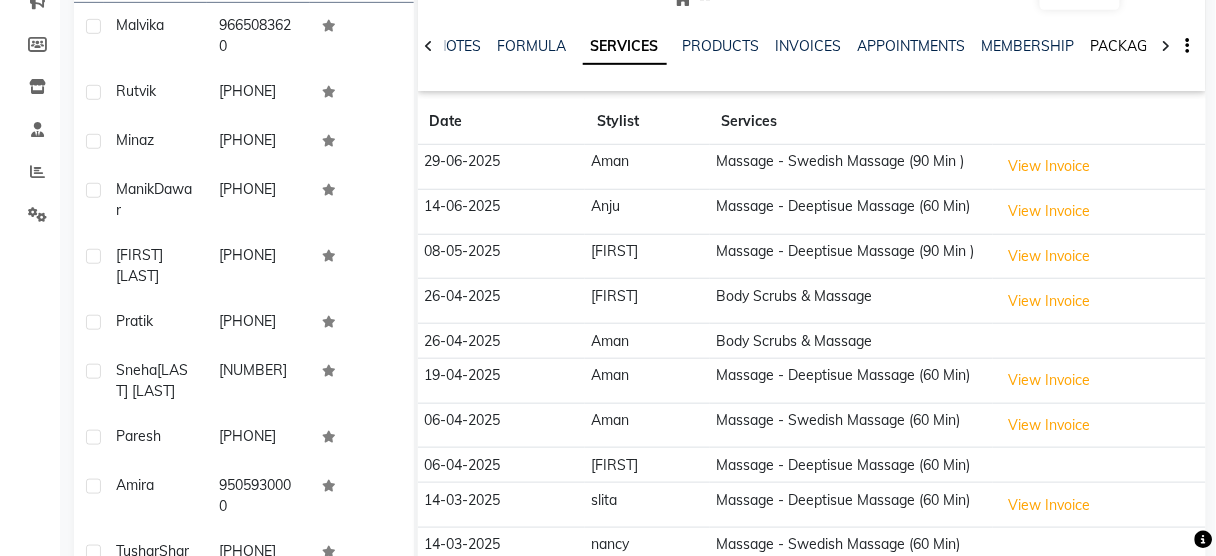 click on "PACKAGES" 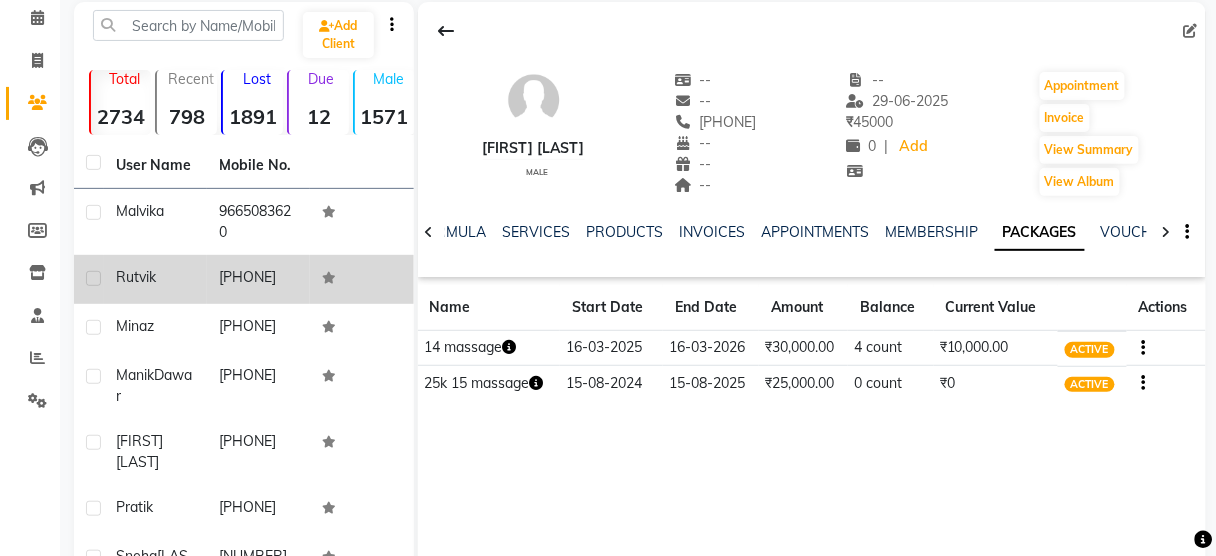 scroll, scrollTop: 82, scrollLeft: 0, axis: vertical 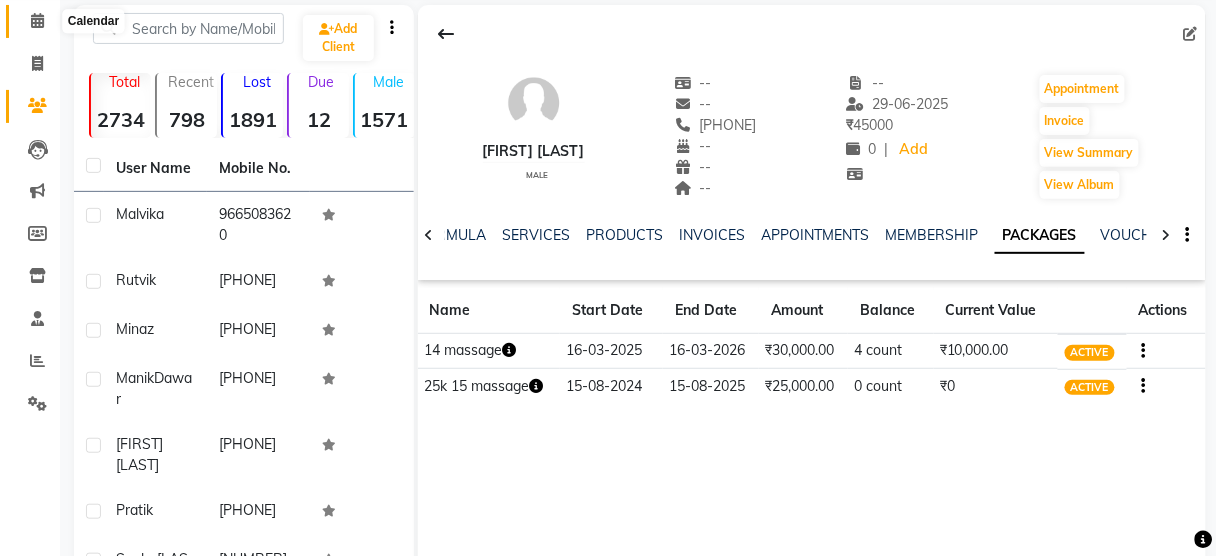 click 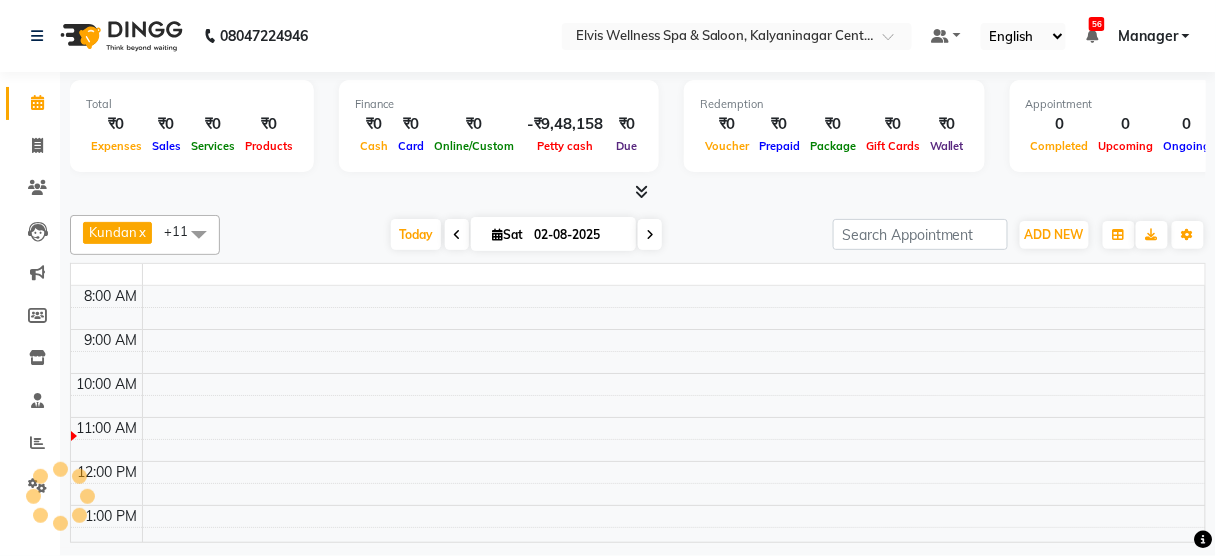 scroll, scrollTop: 0, scrollLeft: 0, axis: both 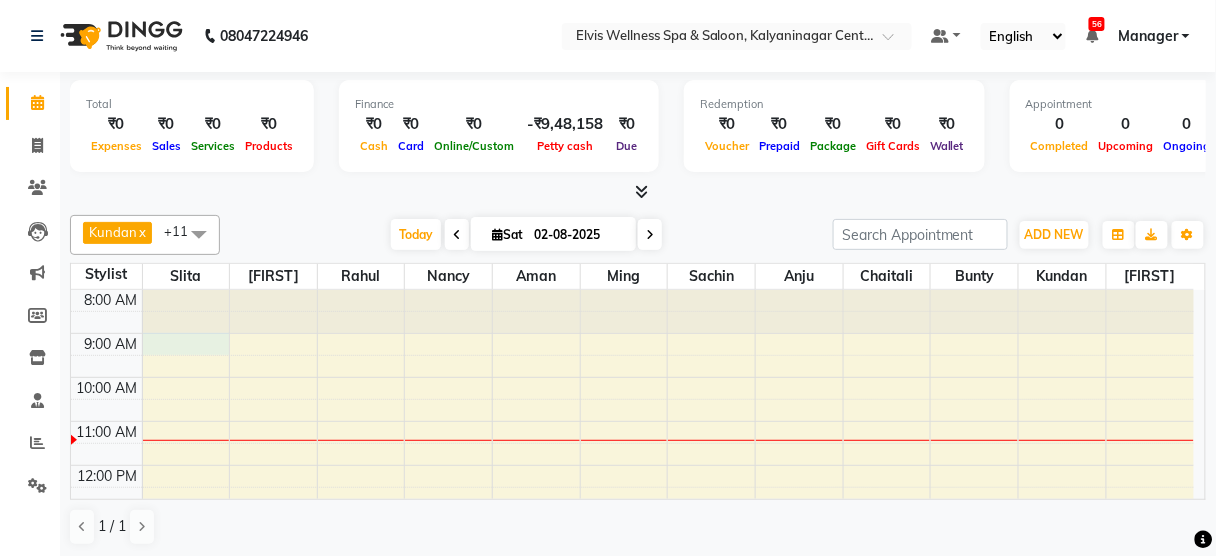 click on "8:00 AM 9:00 AM 10:00 AM 11:00 AM 12:00 PM 1:00 PM 2:00 PM 3:00 PM 4:00 PM 5:00 PM 6:00 PM 7:00 PM 8:00 PM 9:00 PM" at bounding box center (632, 597) 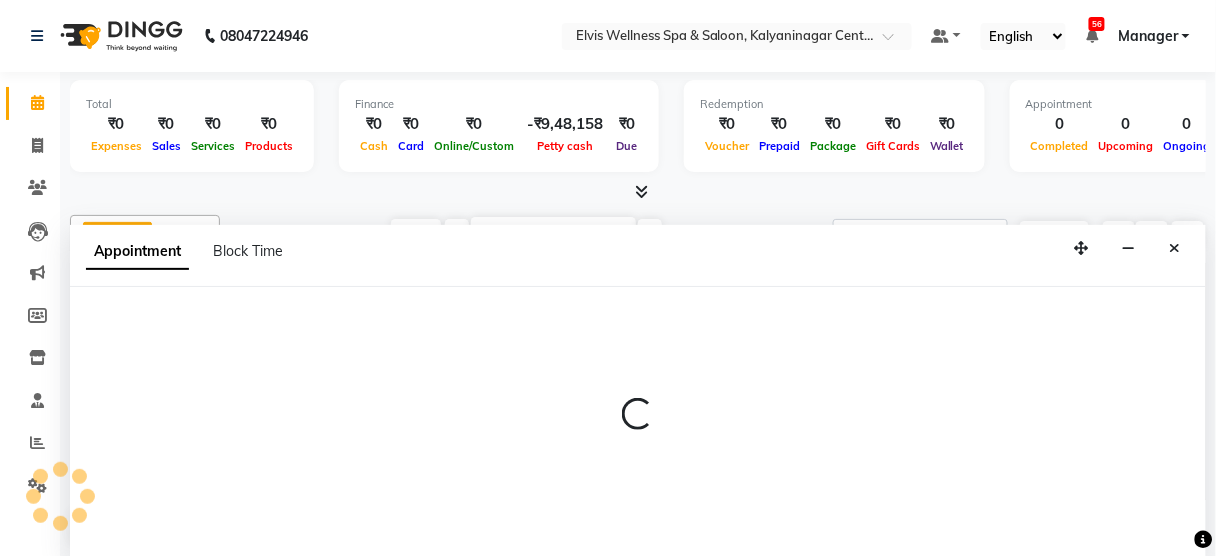scroll, scrollTop: 0, scrollLeft: 0, axis: both 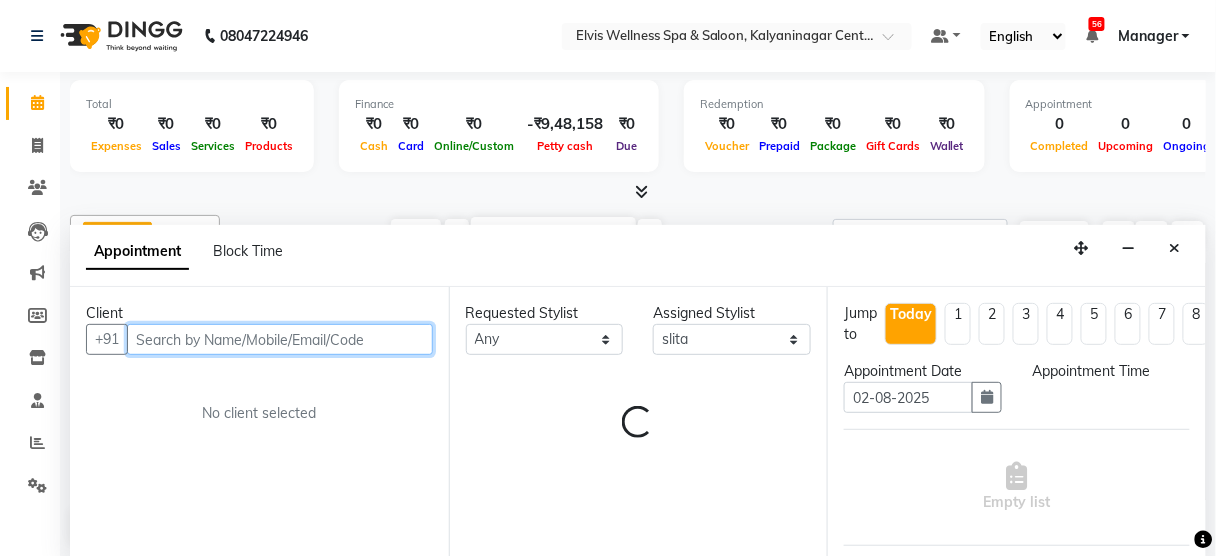 select on "540" 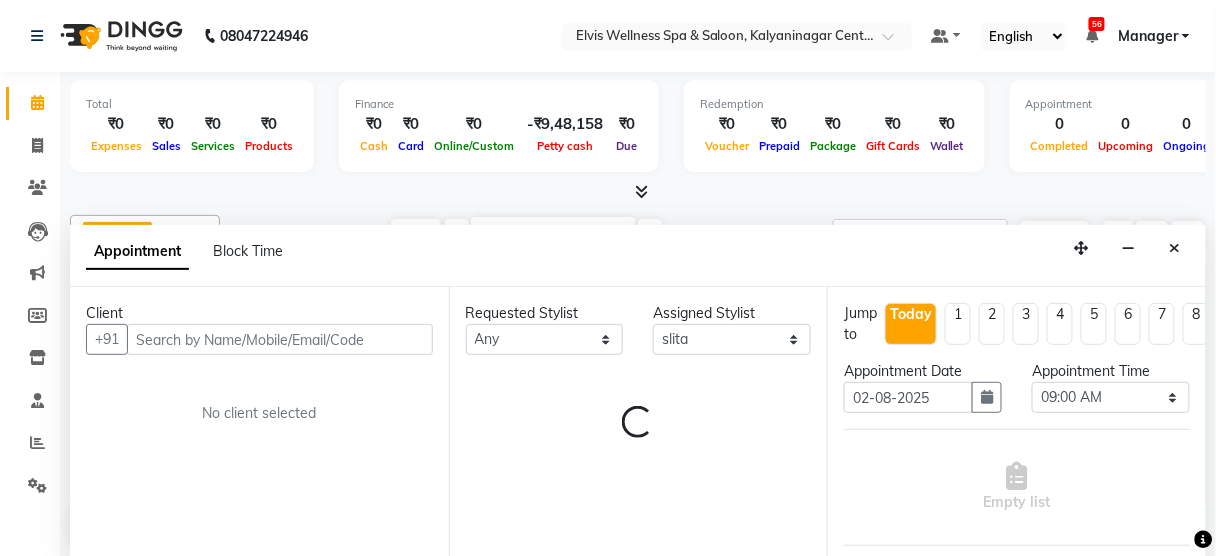 click on "Client" at bounding box center [259, 313] 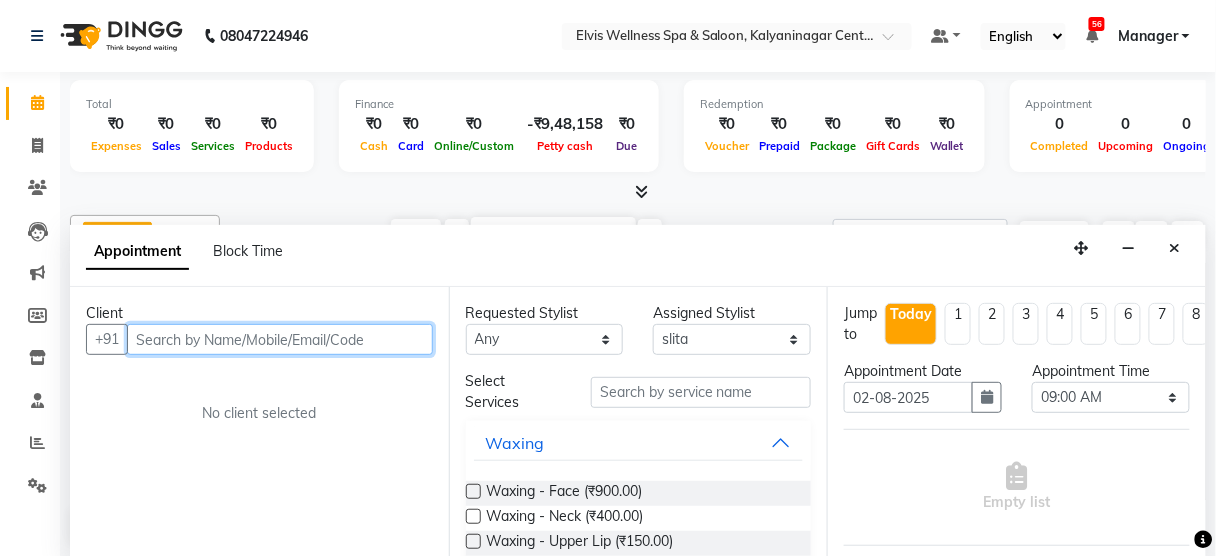click at bounding box center (280, 339) 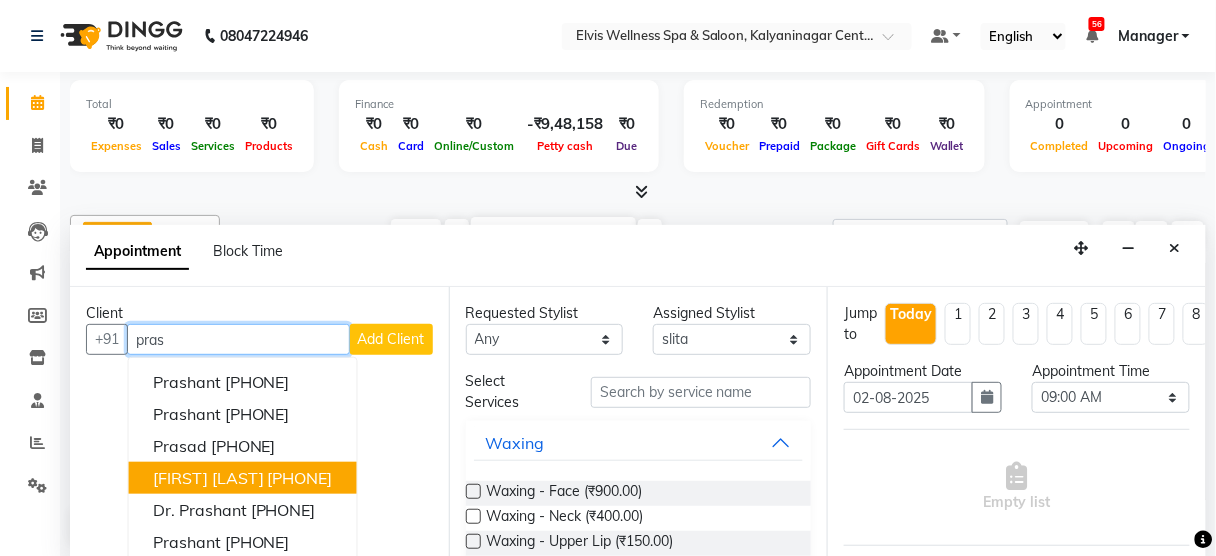 click on "[FIRST] [LAST]" at bounding box center [208, 478] 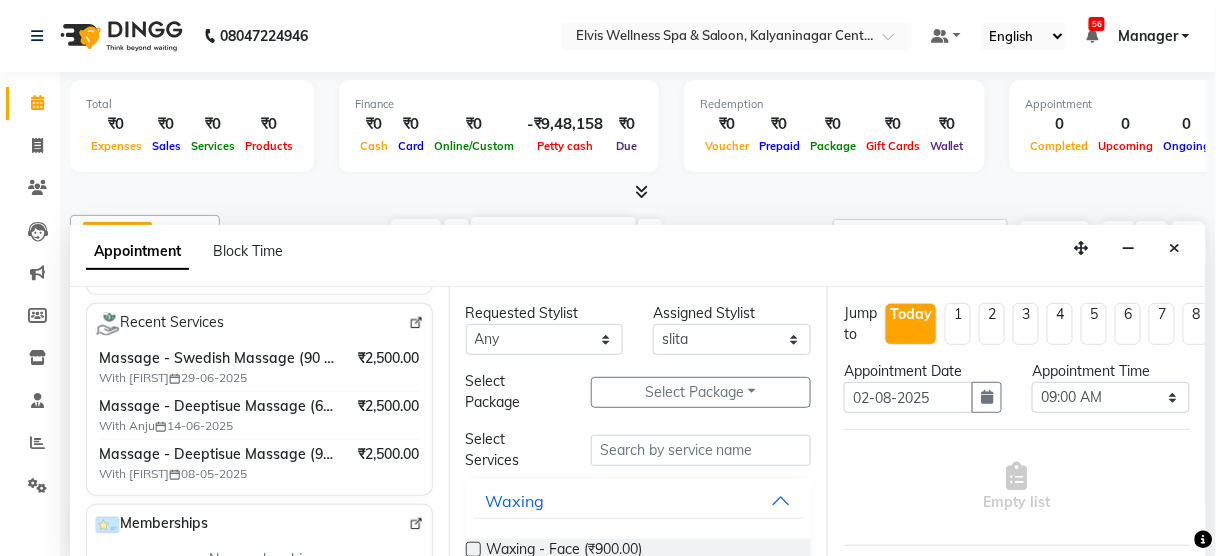 scroll, scrollTop: 377, scrollLeft: 0, axis: vertical 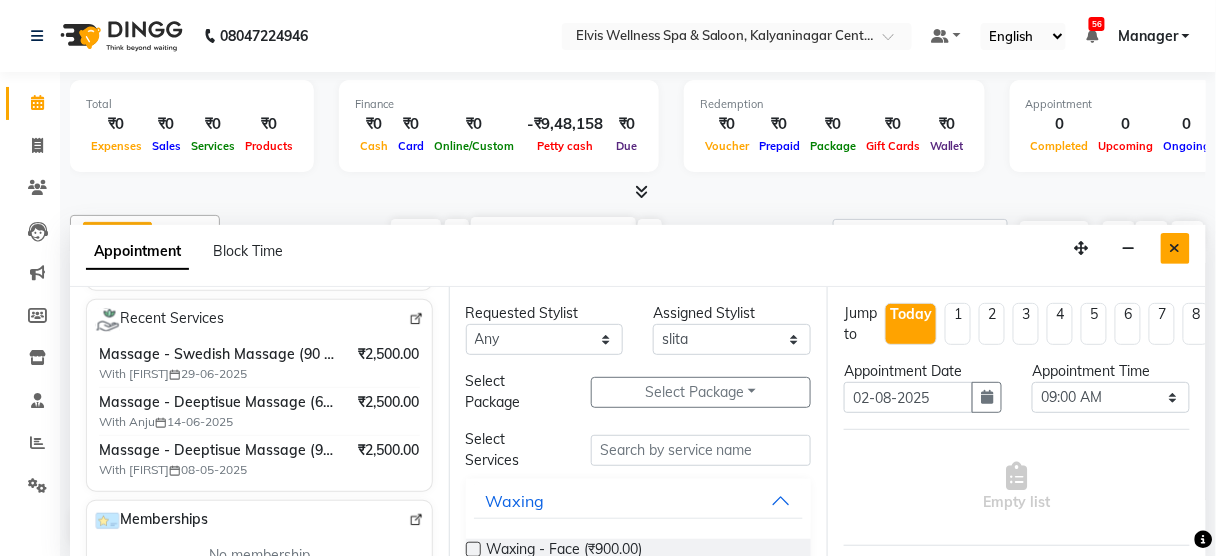type on "[PHONE]" 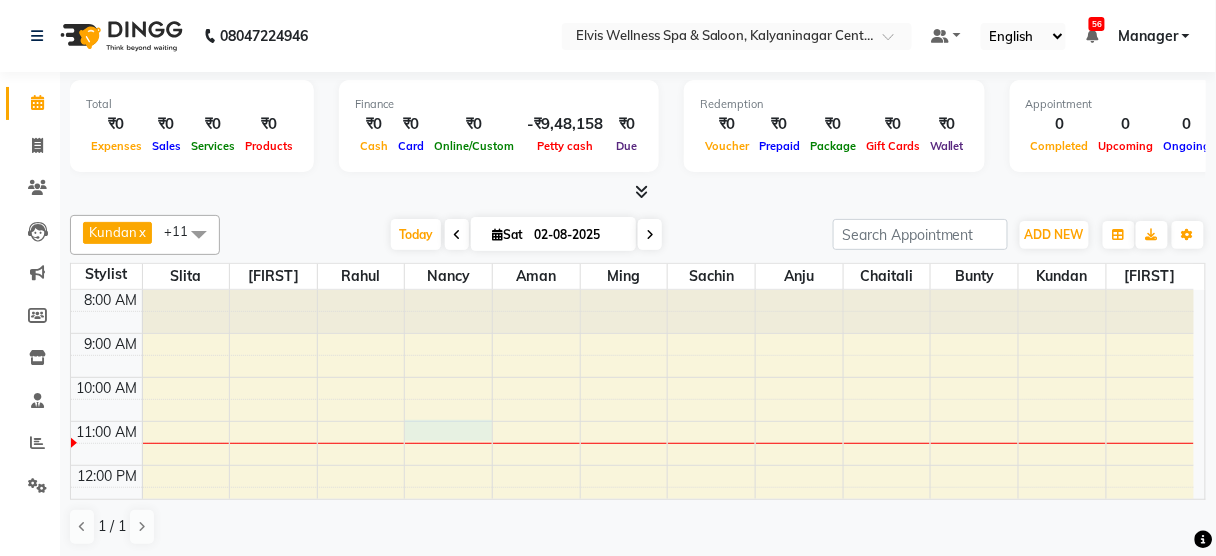 click on "8:00 AM 9:00 AM 10:00 AM 11:00 AM 12:00 PM 1:00 PM 2:00 PM 3:00 PM 4:00 PM 5:00 PM 6:00 PM 7:00 PM 8:00 PM 9:00 PM" at bounding box center [632, 597] 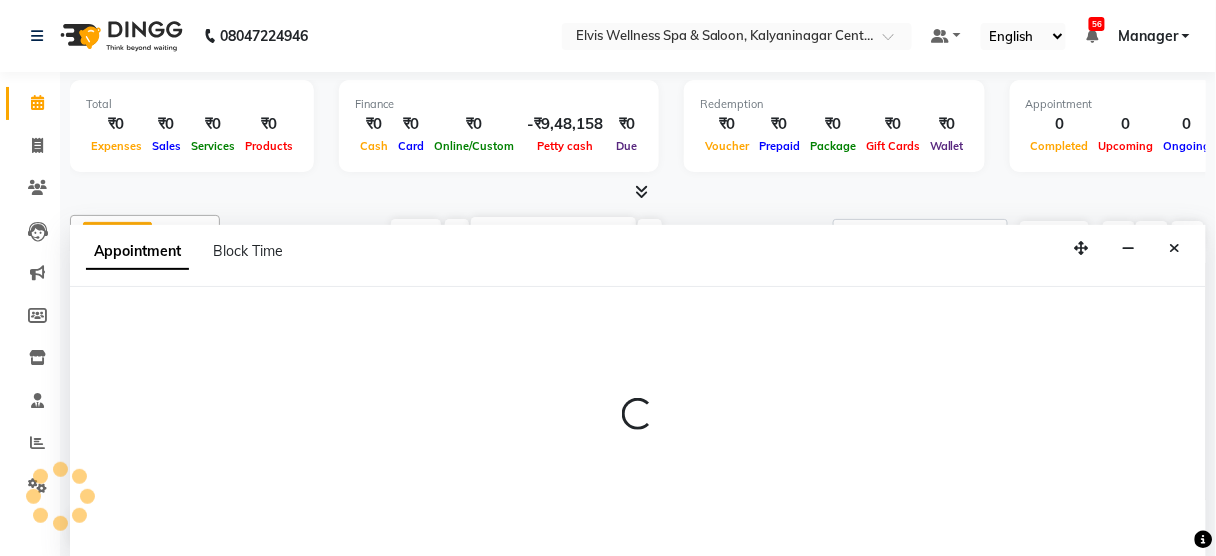 select on "[NUMBER]" 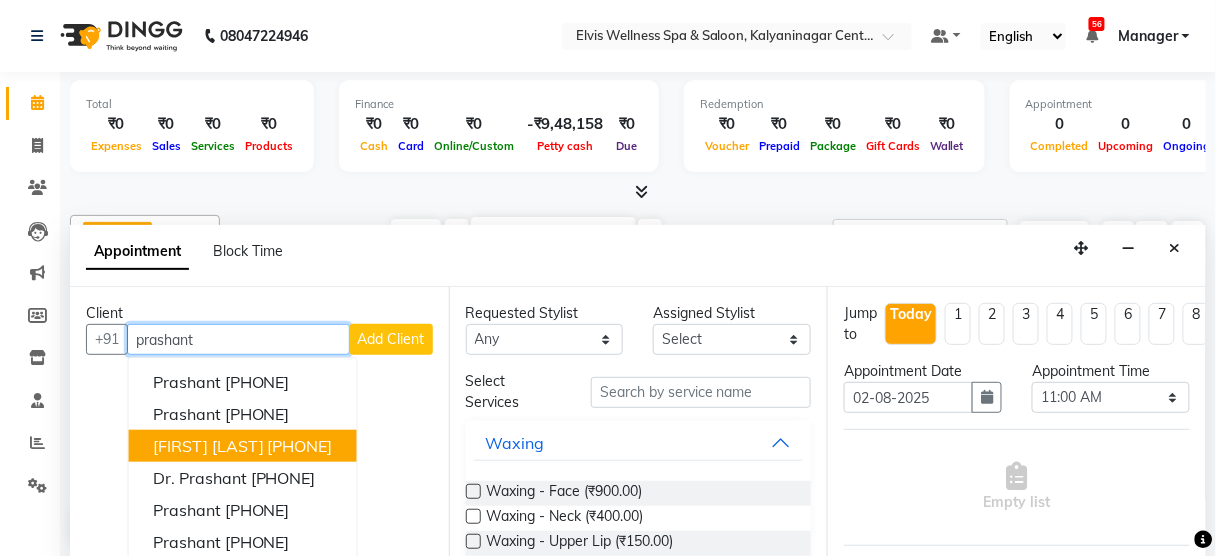 click on "[PHONE]" at bounding box center (300, 446) 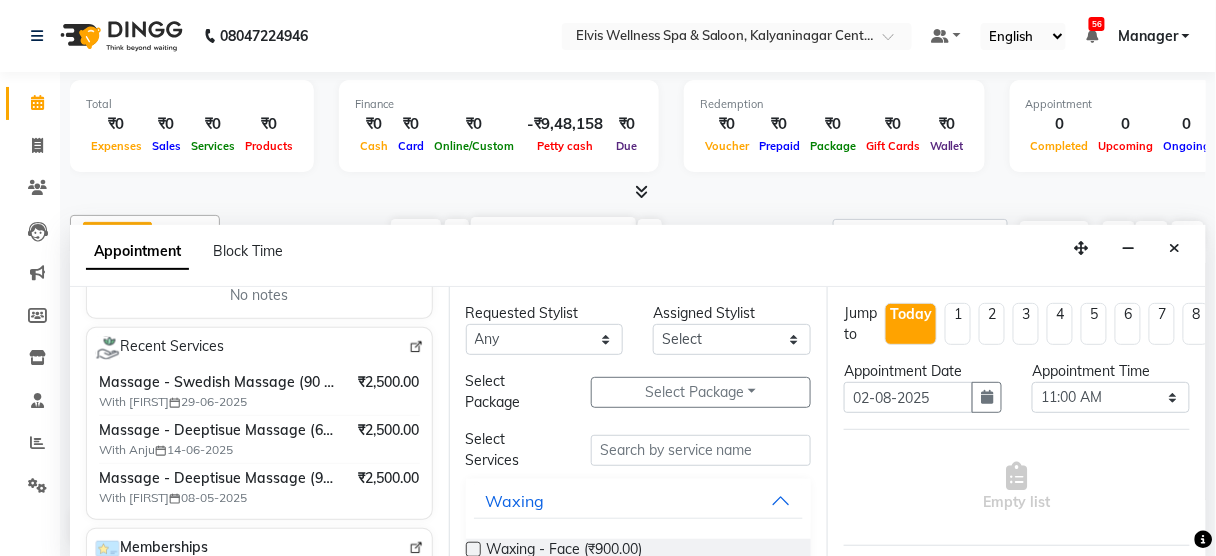 scroll, scrollTop: 347, scrollLeft: 0, axis: vertical 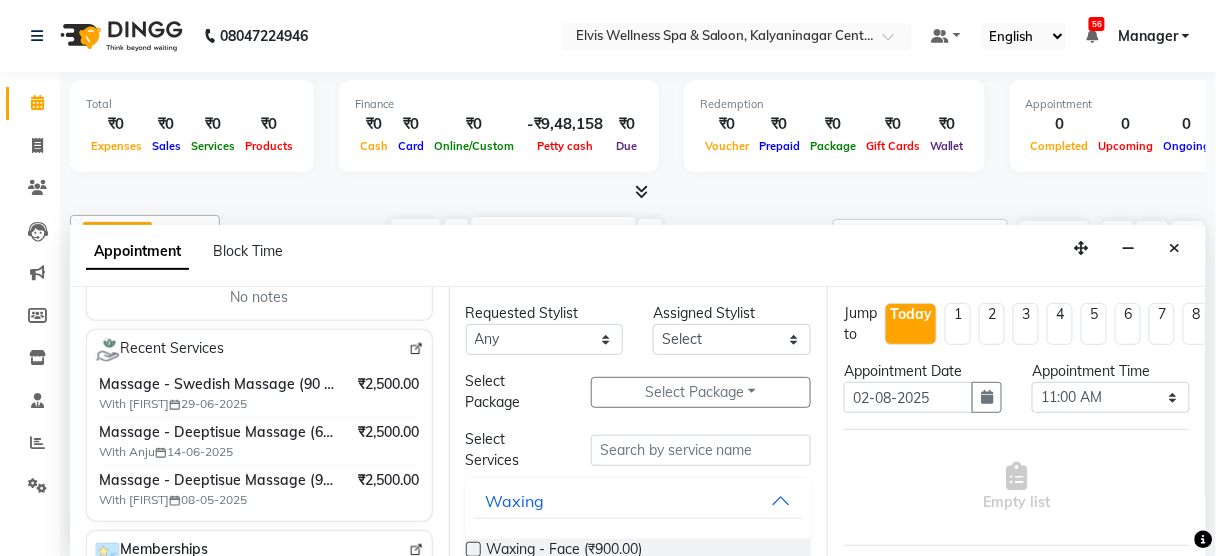 type on "[PHONE]" 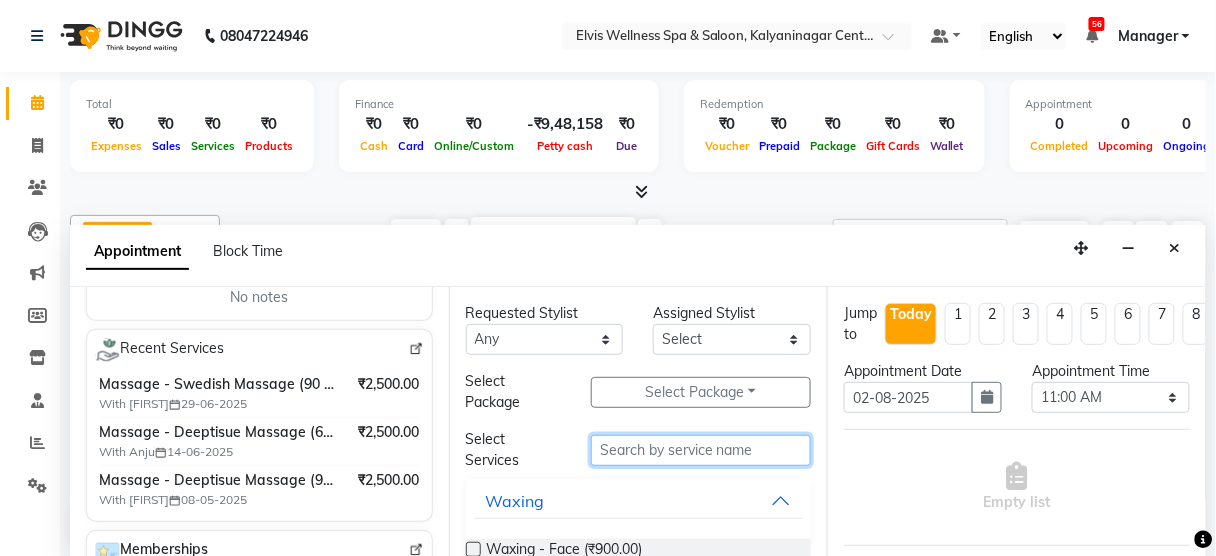 click at bounding box center [701, 450] 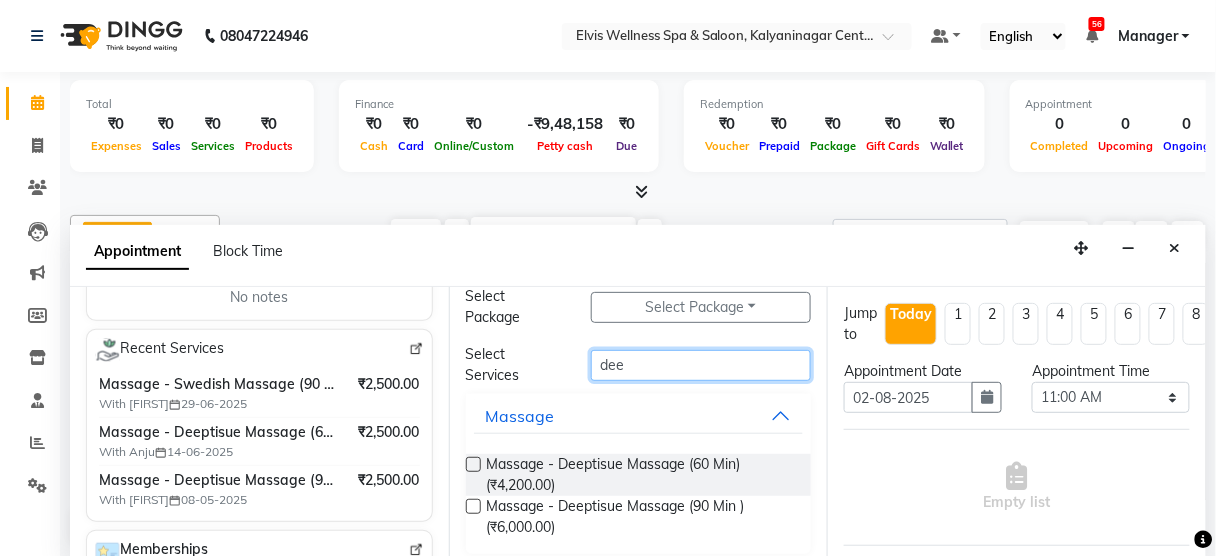 scroll, scrollTop: 96, scrollLeft: 0, axis: vertical 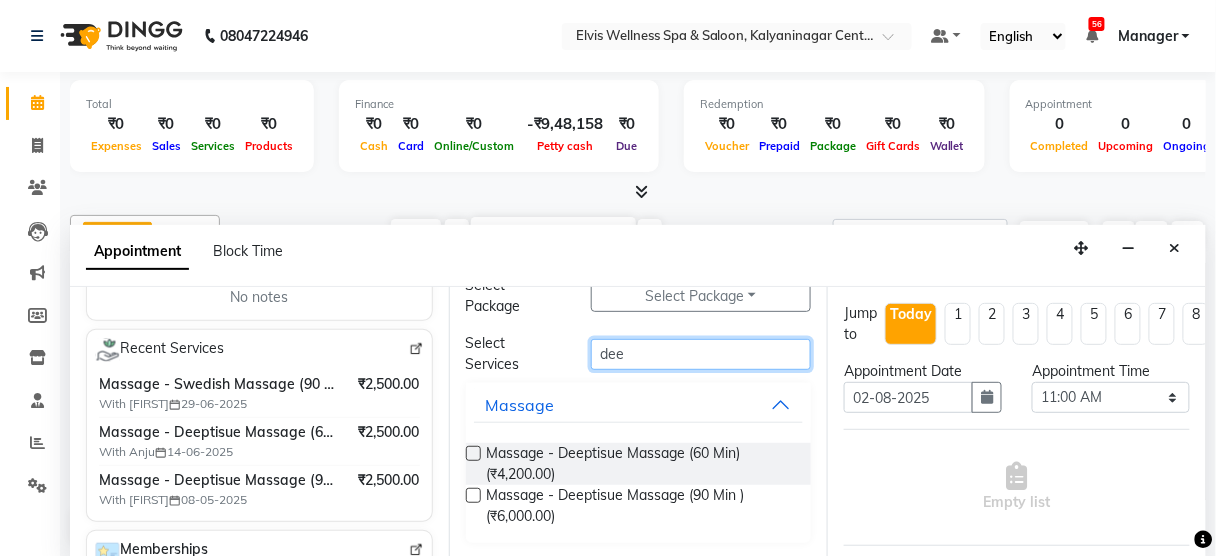 type on "dee" 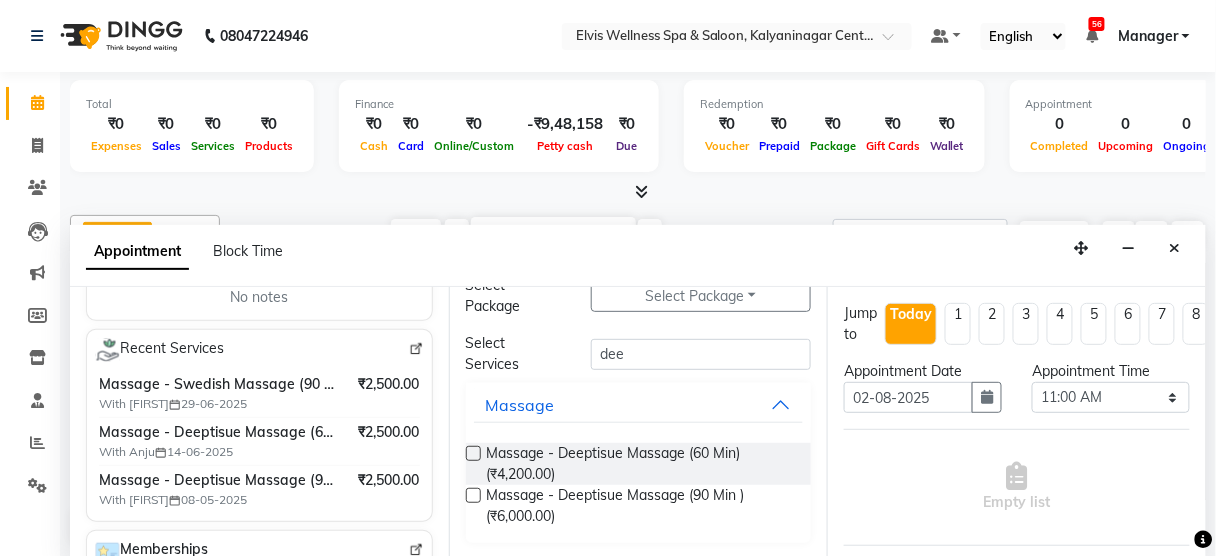 click at bounding box center [473, 495] 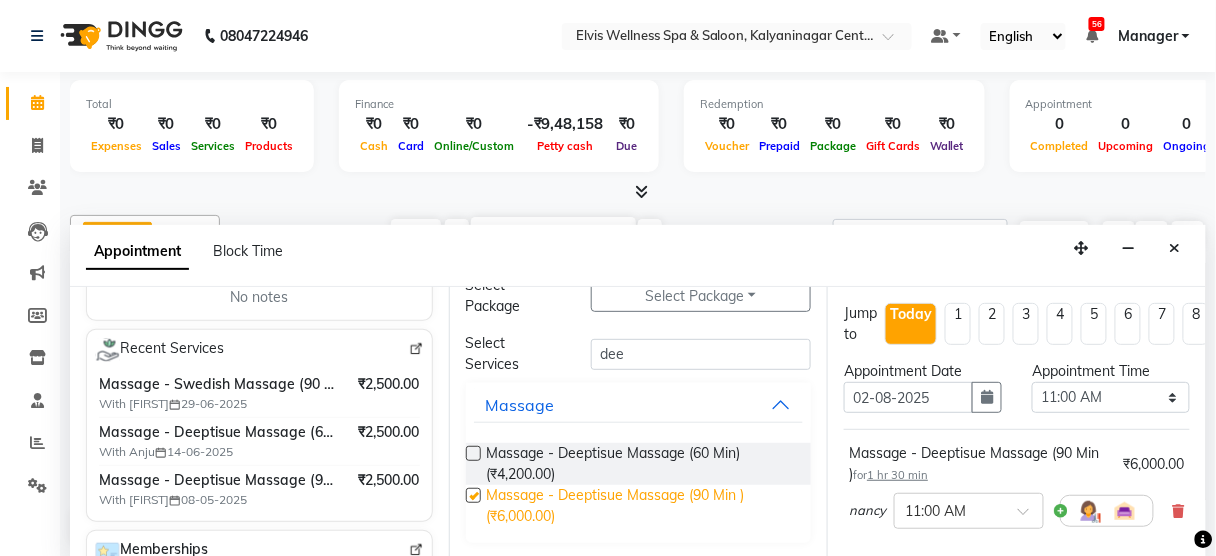 checkbox on "false" 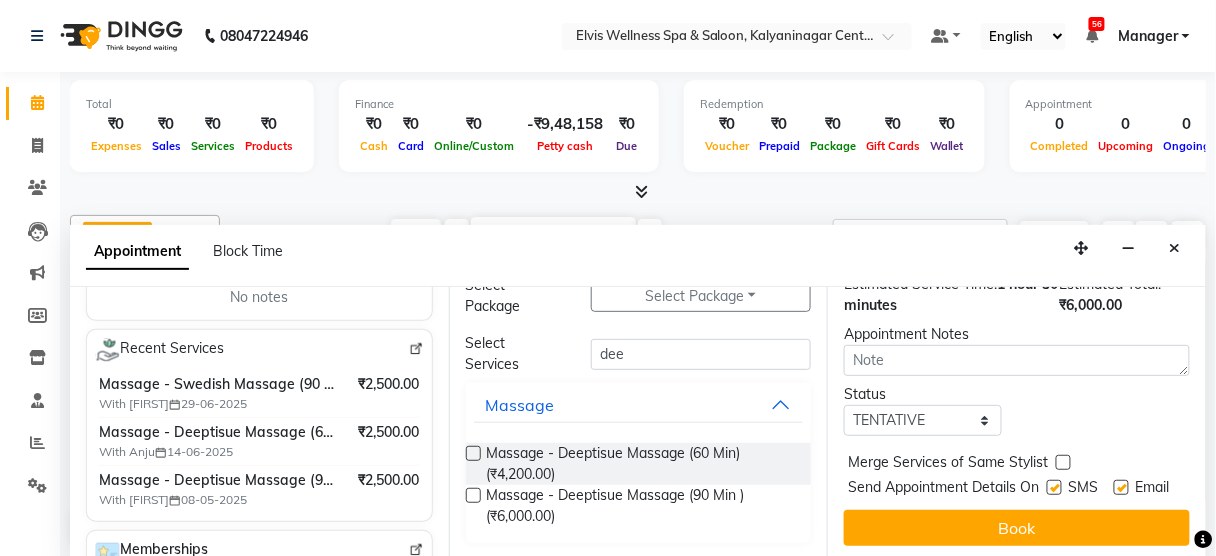 scroll, scrollTop: 324, scrollLeft: 0, axis: vertical 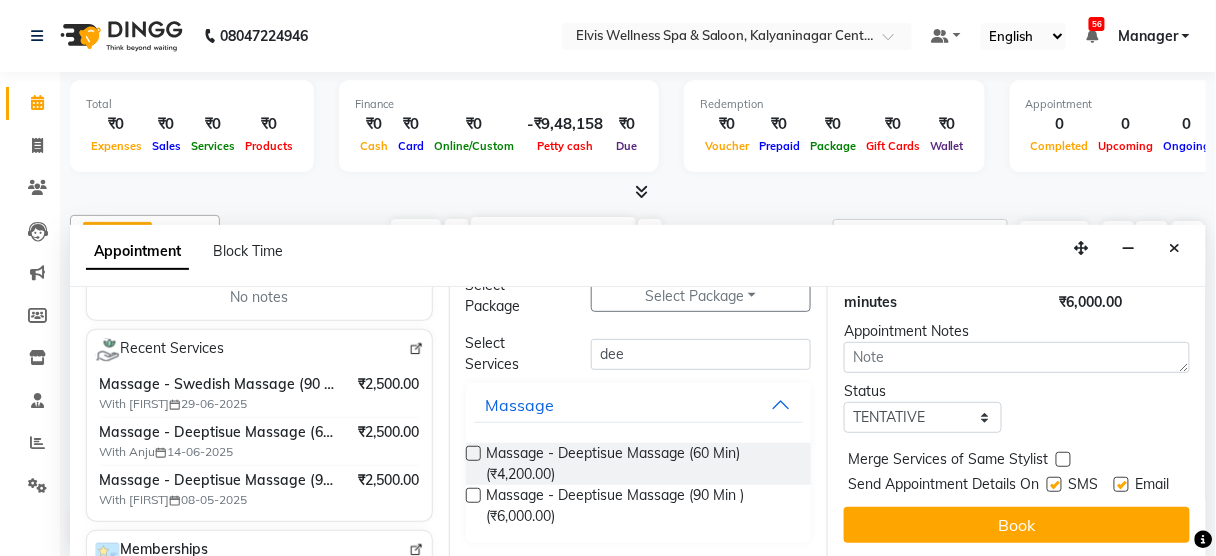 click at bounding box center (1054, 484) 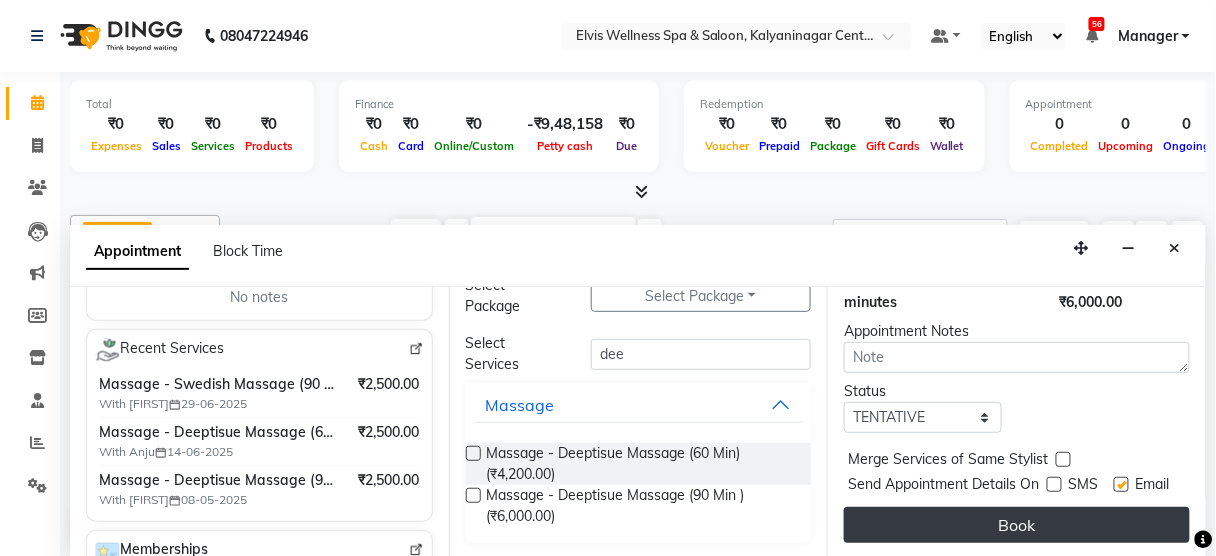 click on "Book" at bounding box center (1017, 525) 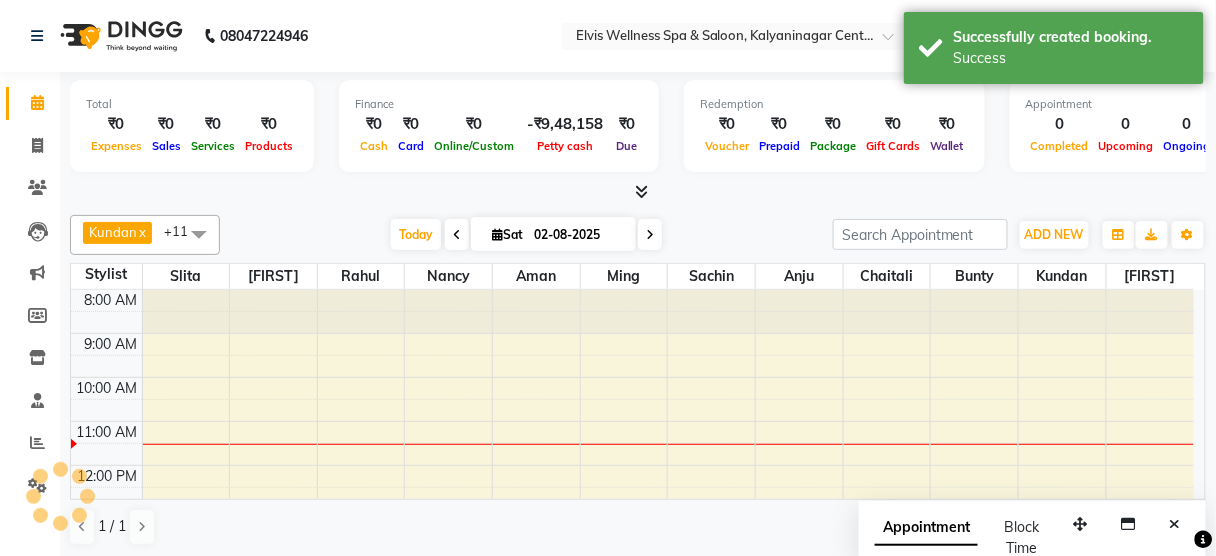 scroll, scrollTop: 0, scrollLeft: 0, axis: both 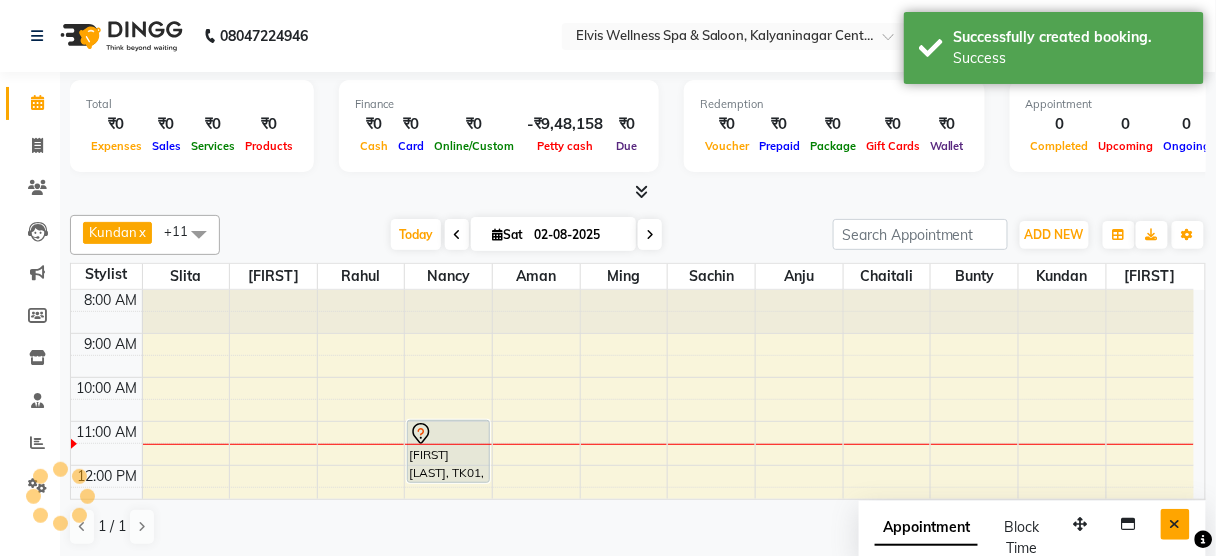 click at bounding box center (1175, 524) 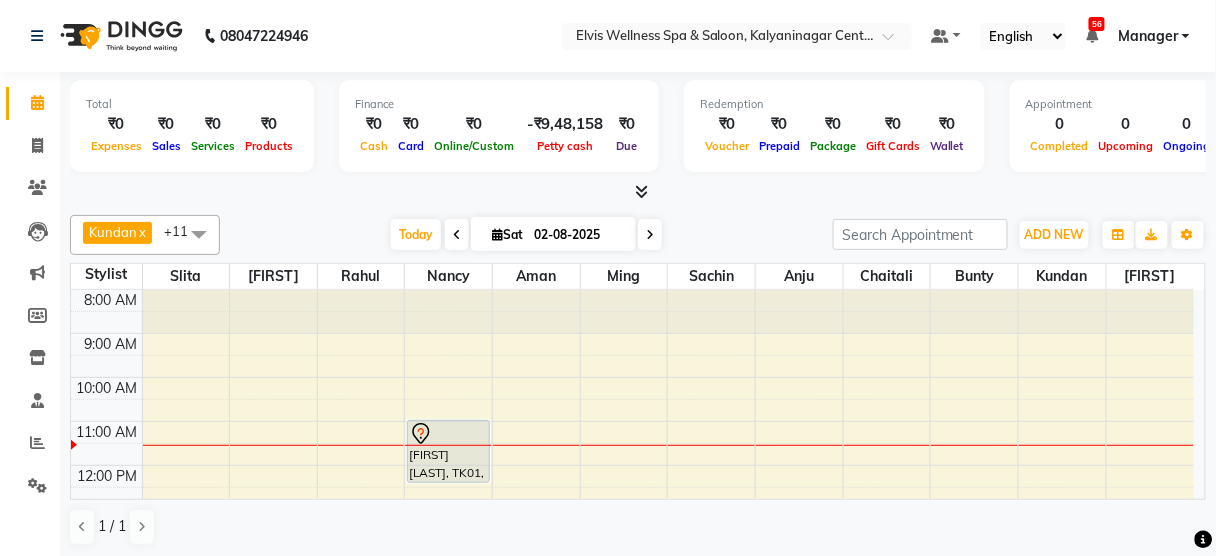 click at bounding box center [642, 191] 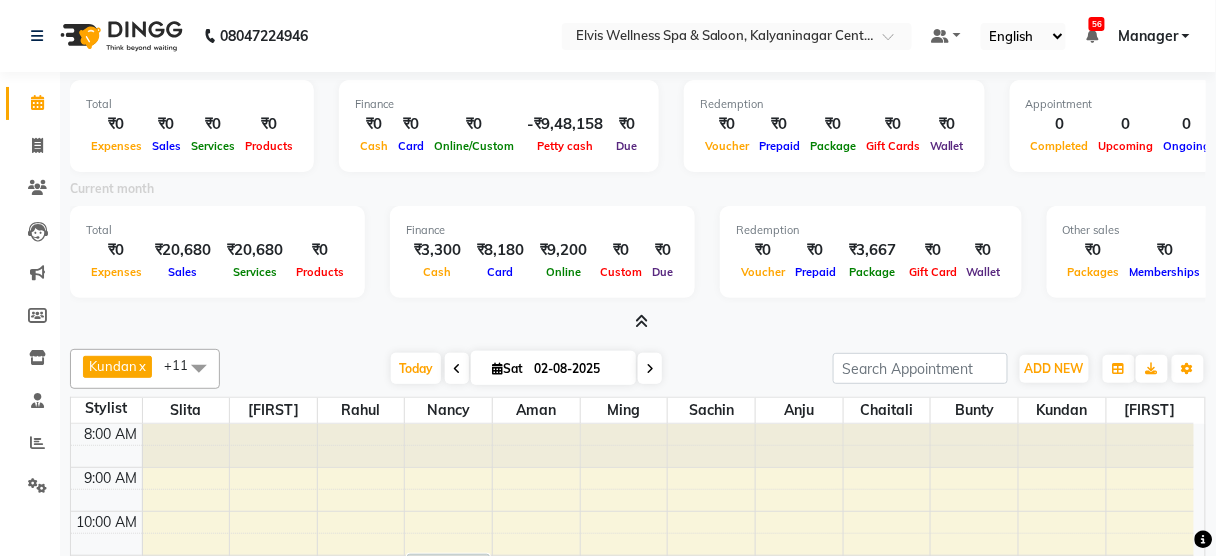 click at bounding box center (642, 321) 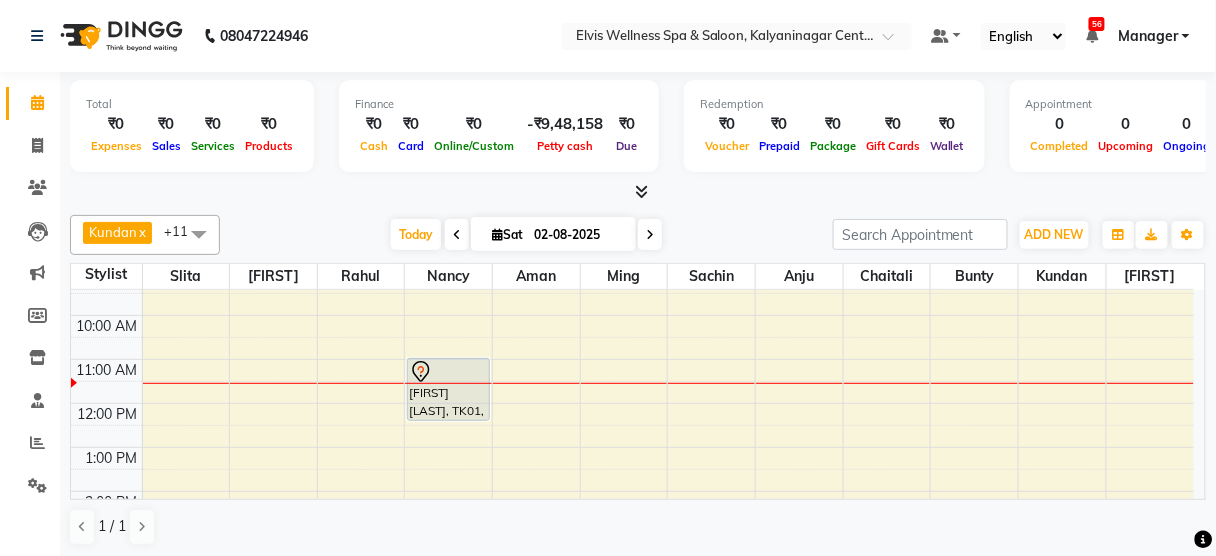 scroll, scrollTop: 60, scrollLeft: 0, axis: vertical 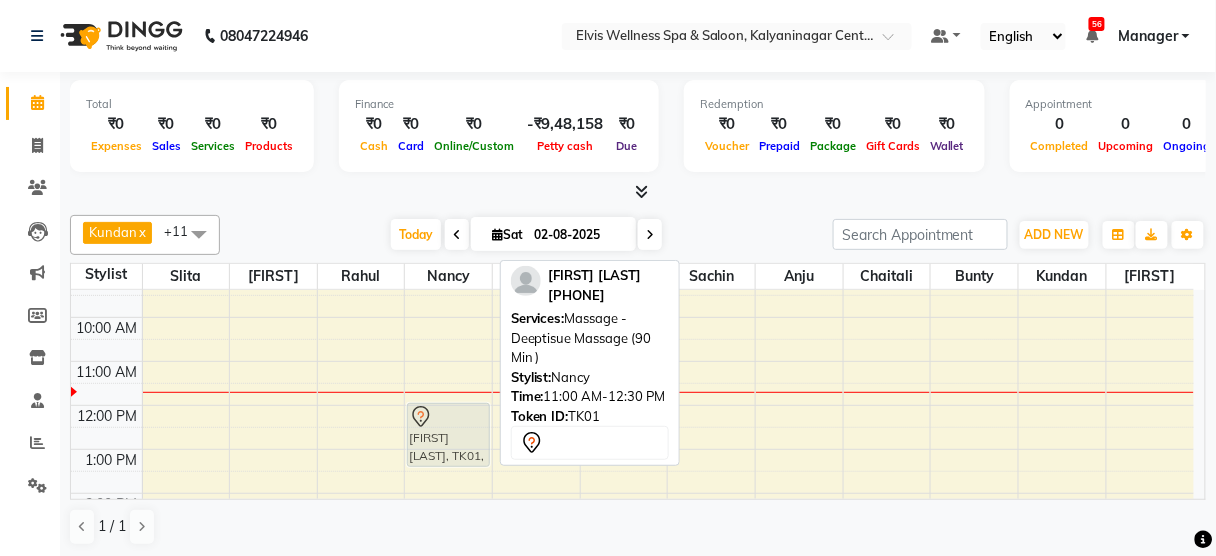 drag, startPoint x: 474, startPoint y: 385, endPoint x: 478, endPoint y: 420, distance: 35.22783 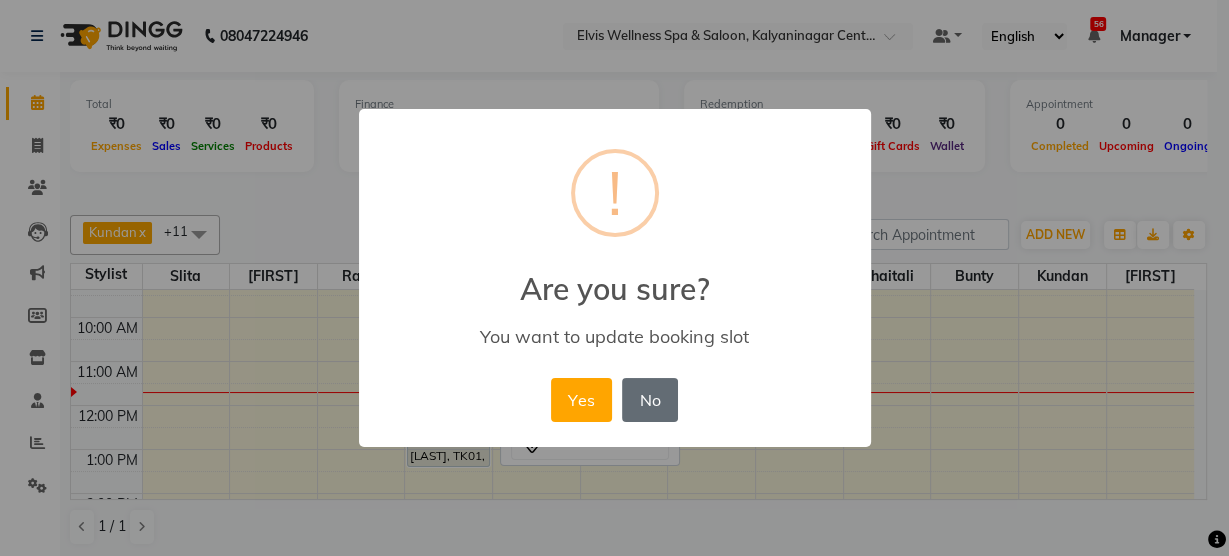 click on "No" at bounding box center [650, 400] 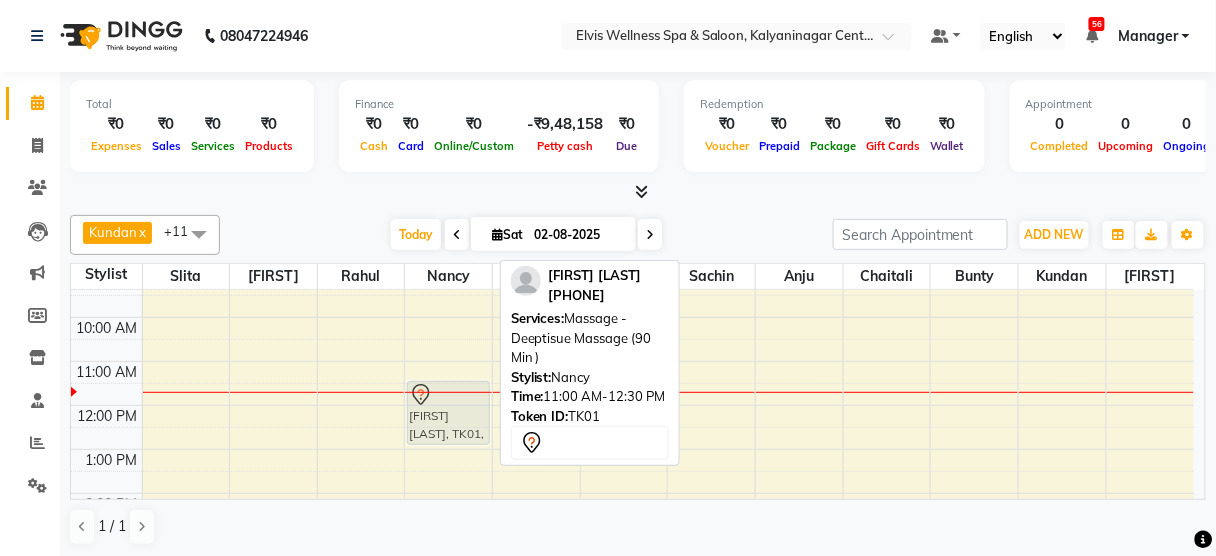 drag, startPoint x: 423, startPoint y: 371, endPoint x: 428, endPoint y: 397, distance: 26.476404 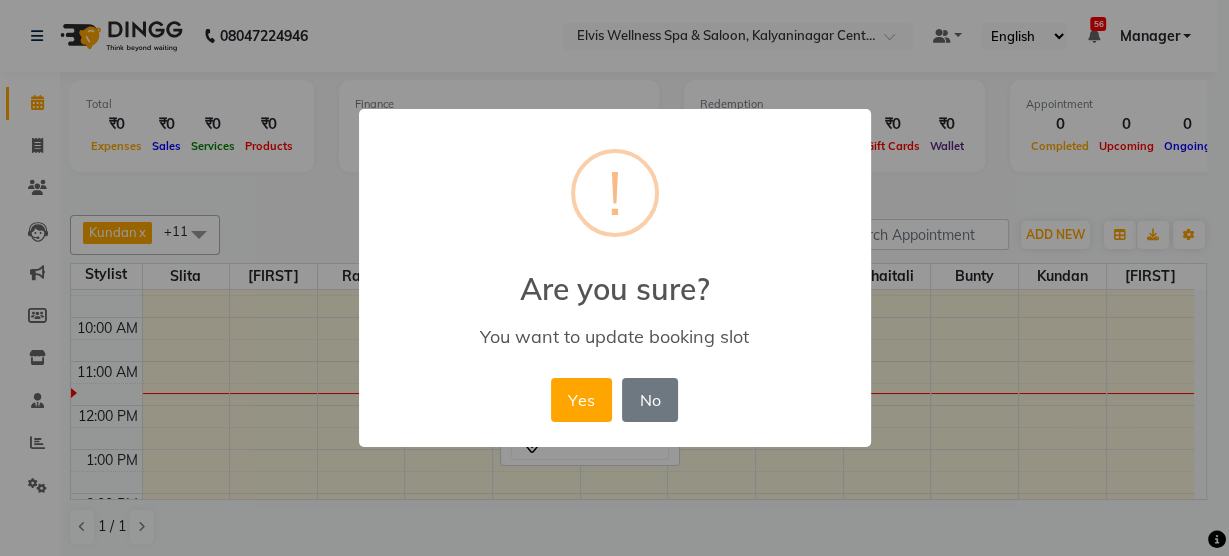 click on "Yes No No" at bounding box center [614, 400] 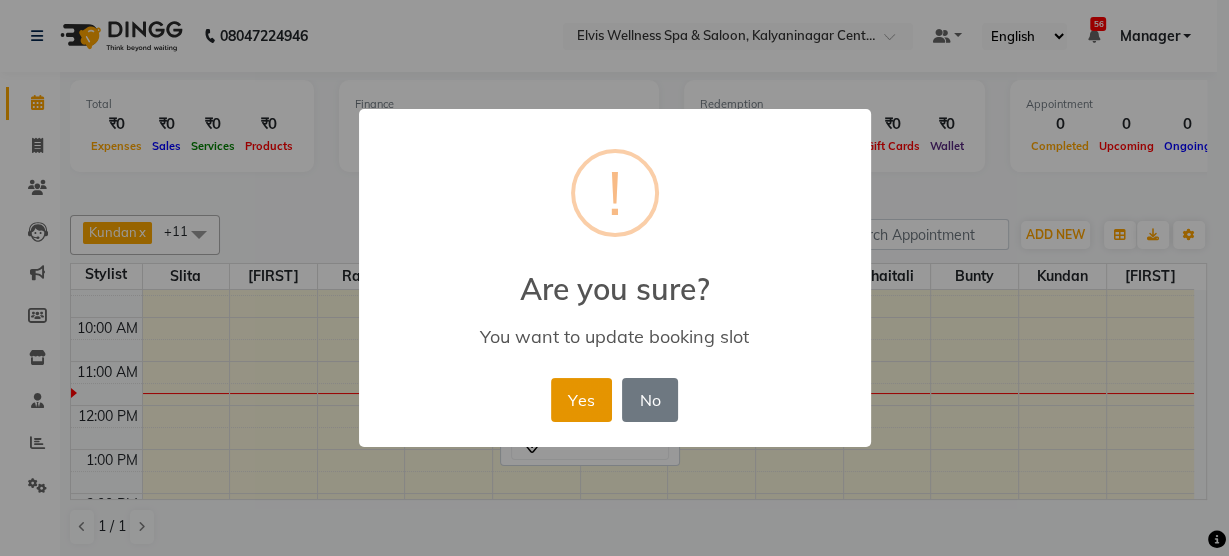 click on "Yes" at bounding box center [581, 400] 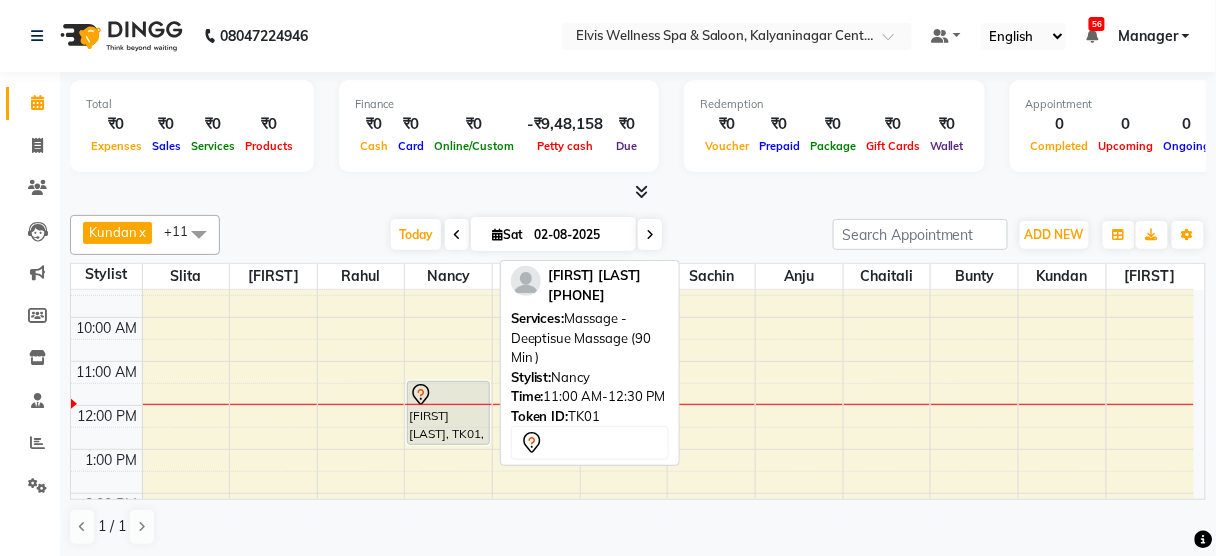 scroll, scrollTop: 109, scrollLeft: 0, axis: vertical 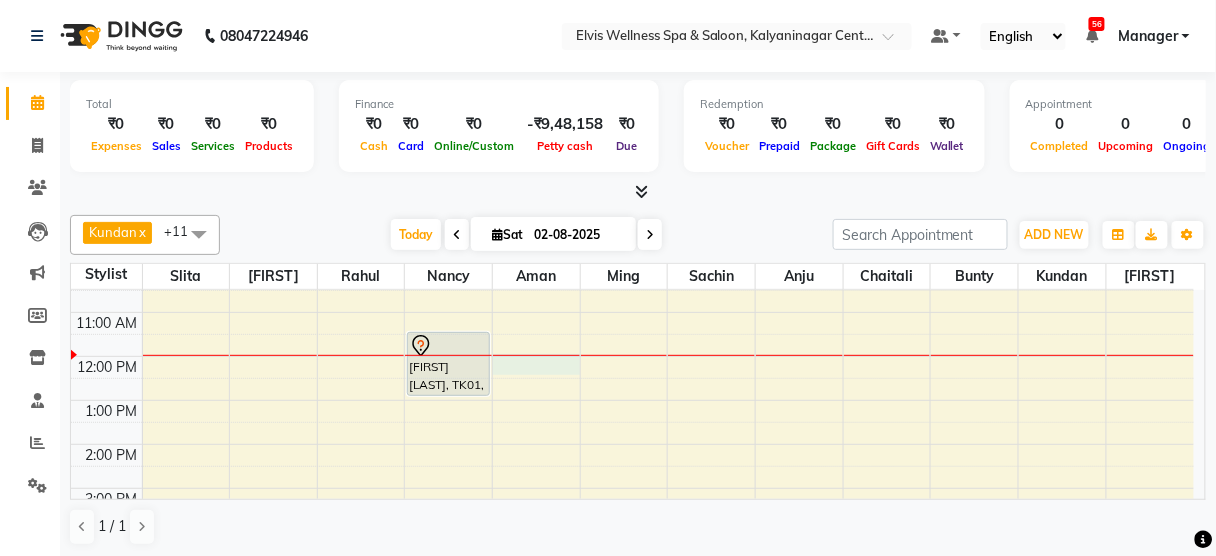 click on "8:00 AM 9:00 AM 10:00 AM 11:00 AM 12:00 PM 1:00 PM 2:00 PM 3:00 PM 4:00 PM 5:00 PM 6:00 PM 7:00 PM 8:00 PM 9:00 PM             [FIRST] [LAST], TK01, [TIME]-[TIME], Massage - Deeptisue Massage (90 Min )" at bounding box center (632, 488) 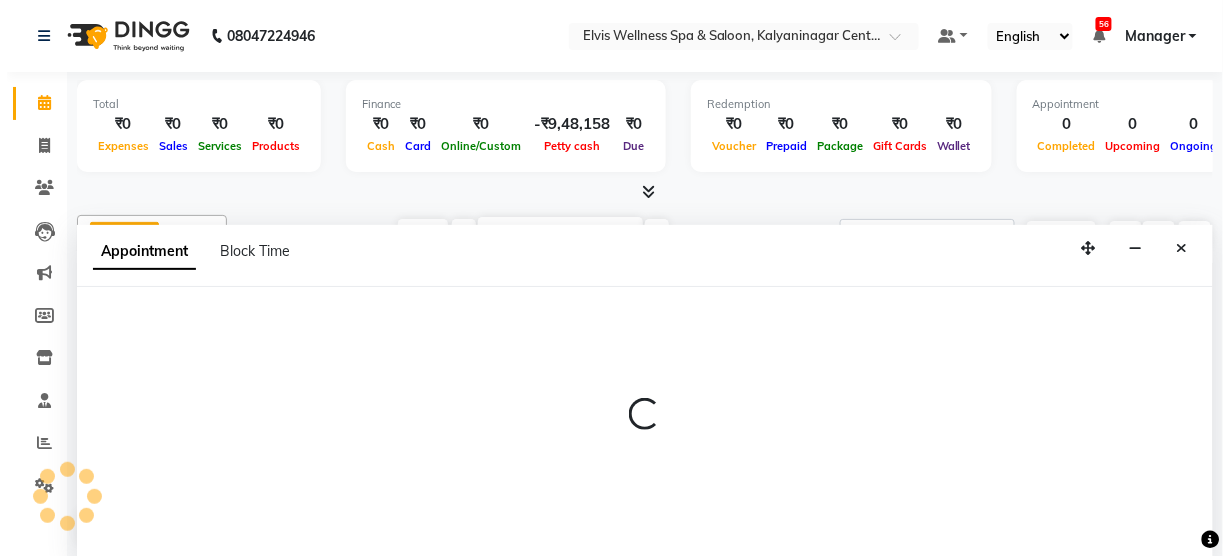 scroll, scrollTop: 0, scrollLeft: 0, axis: both 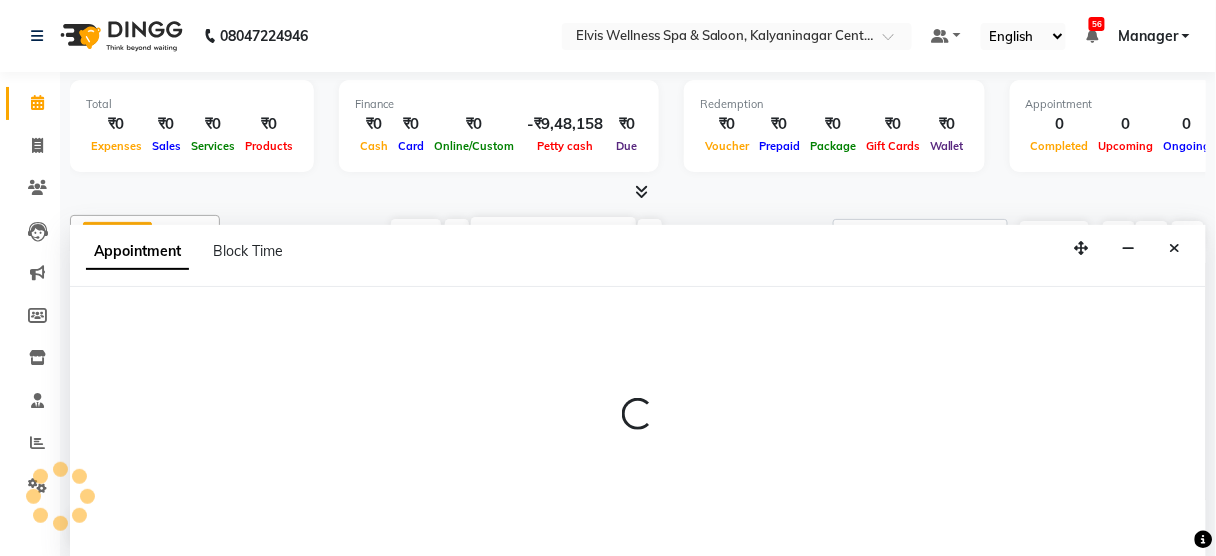 select on "46426" 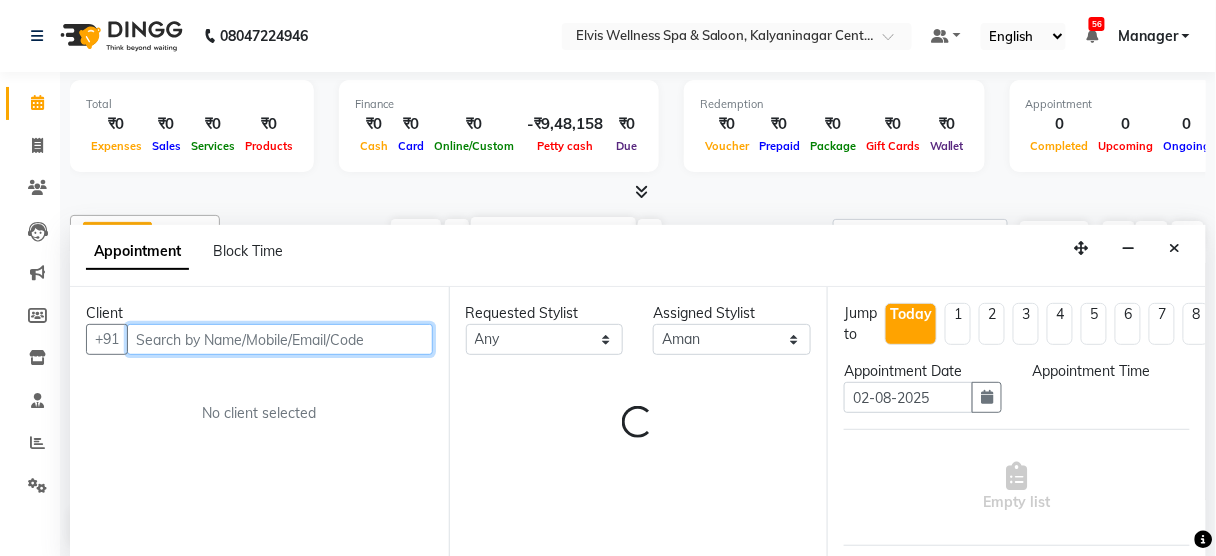 select on "720" 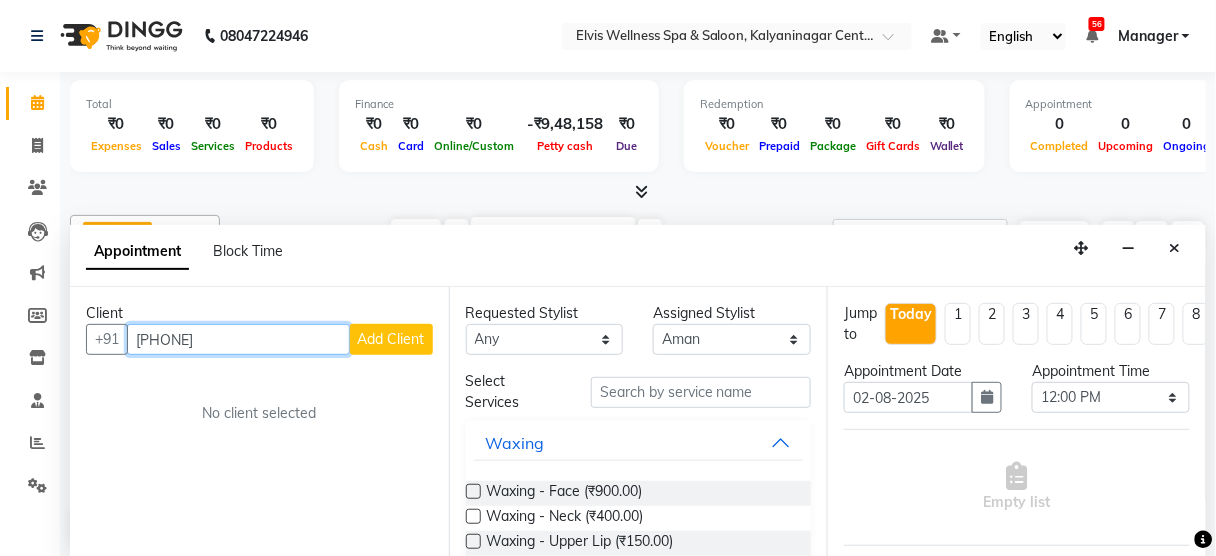 type on "[PHONE]" 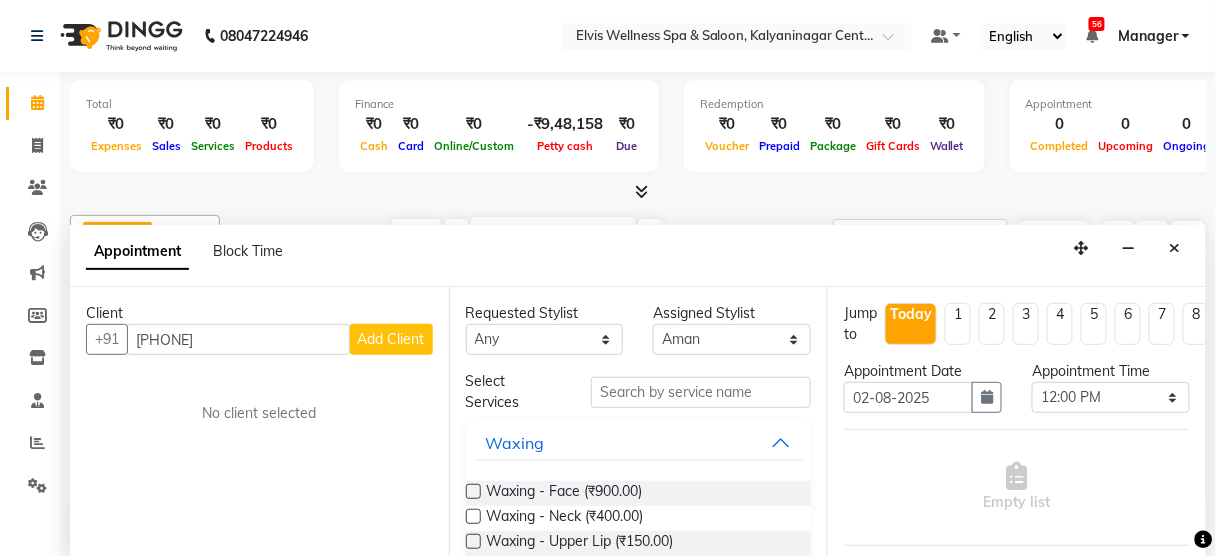 click on "Add Client" at bounding box center (391, 339) 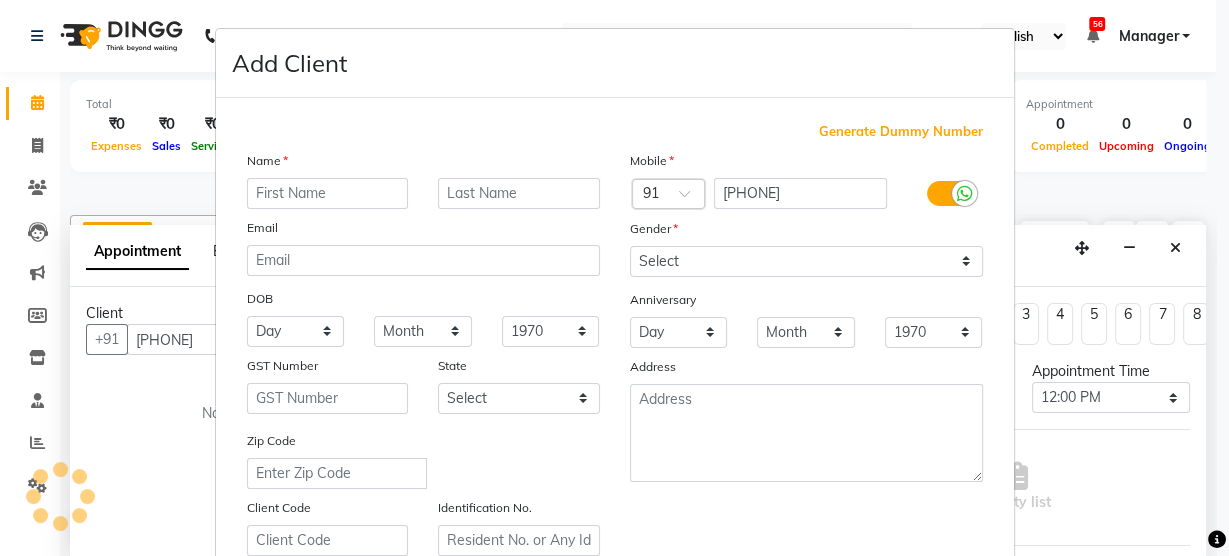 click on "Add" at bounding box center (881, 855) 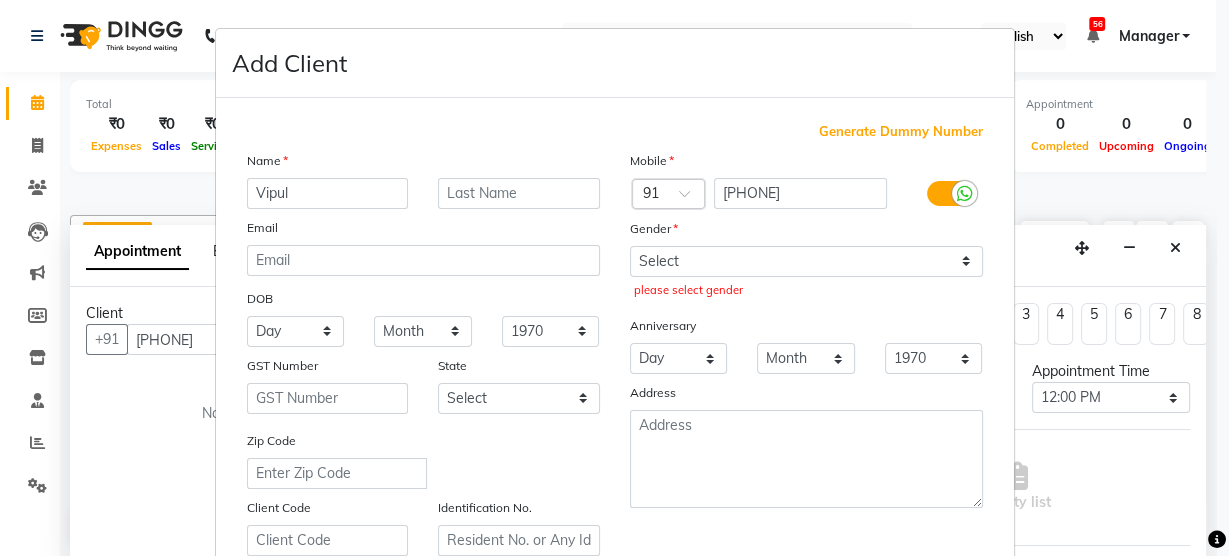 type on "Vipul" 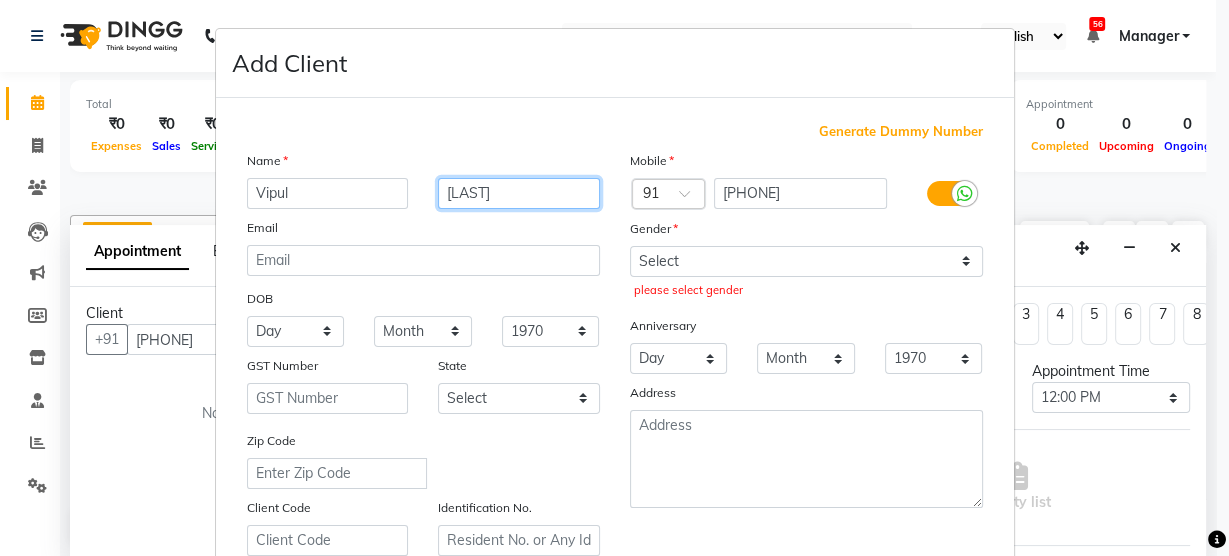 type on "[LAST]" 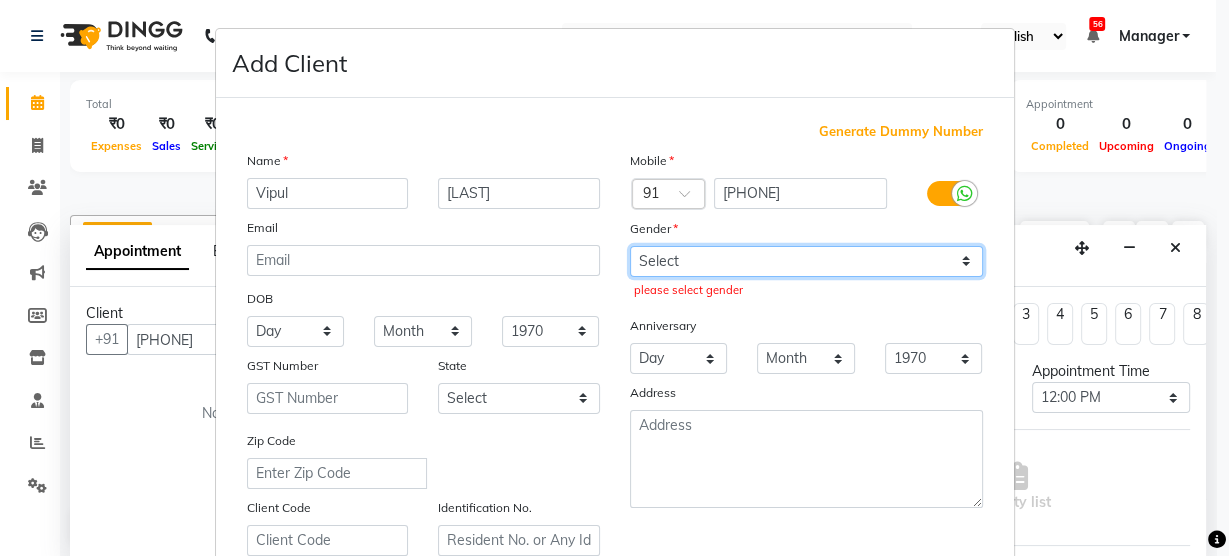 click on "Select Male Female Other Prefer Not To Say" at bounding box center (806, 261) 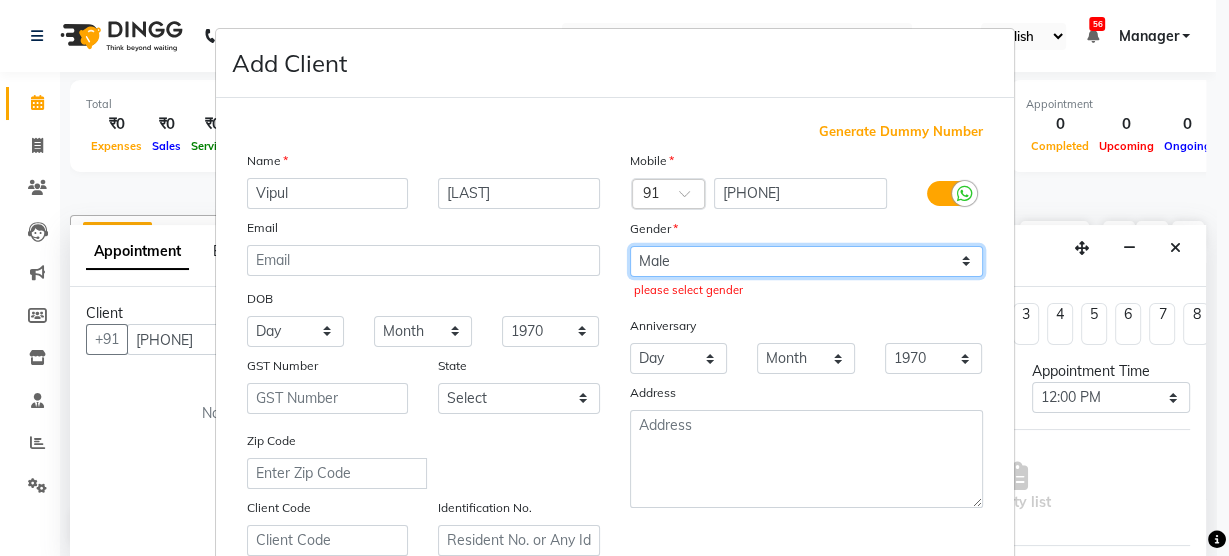 click on "Select Male Female Other Prefer Not To Say" at bounding box center (806, 261) 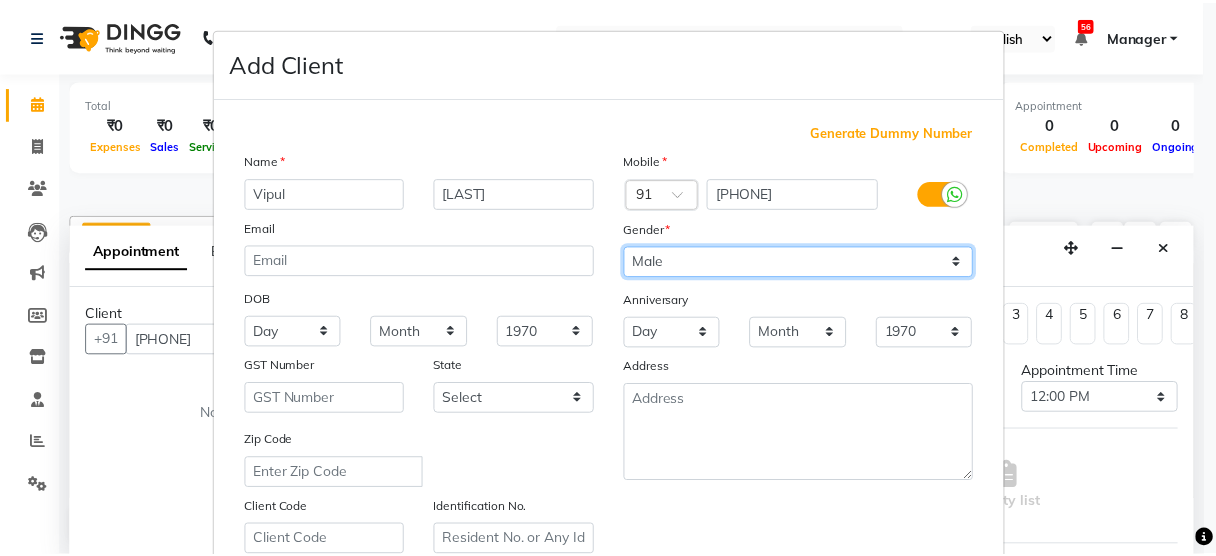 scroll, scrollTop: 362, scrollLeft: 0, axis: vertical 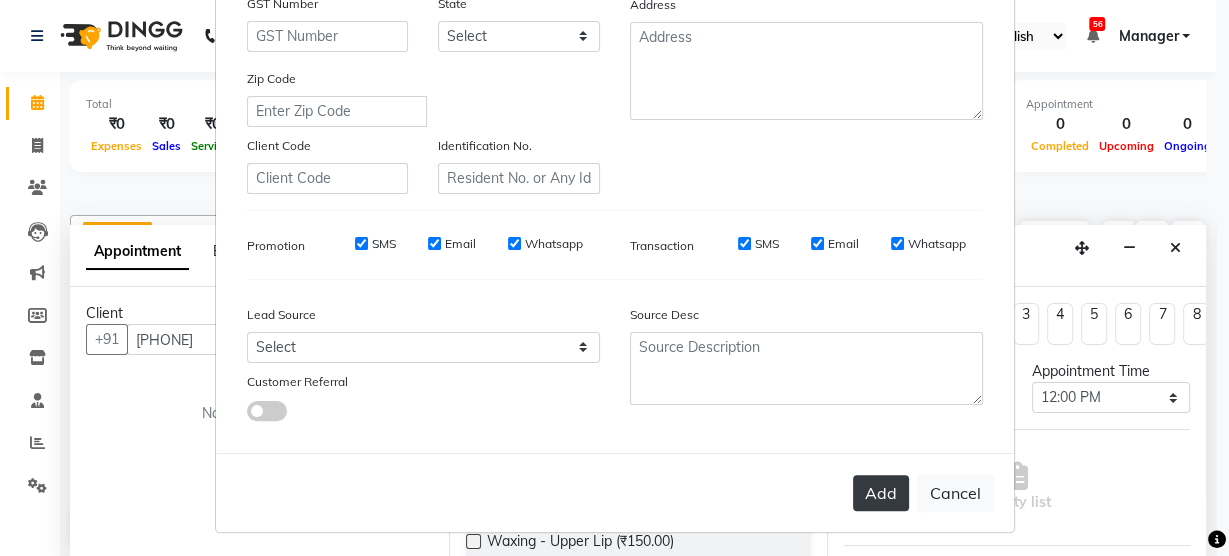 click on "Add" at bounding box center (881, 493) 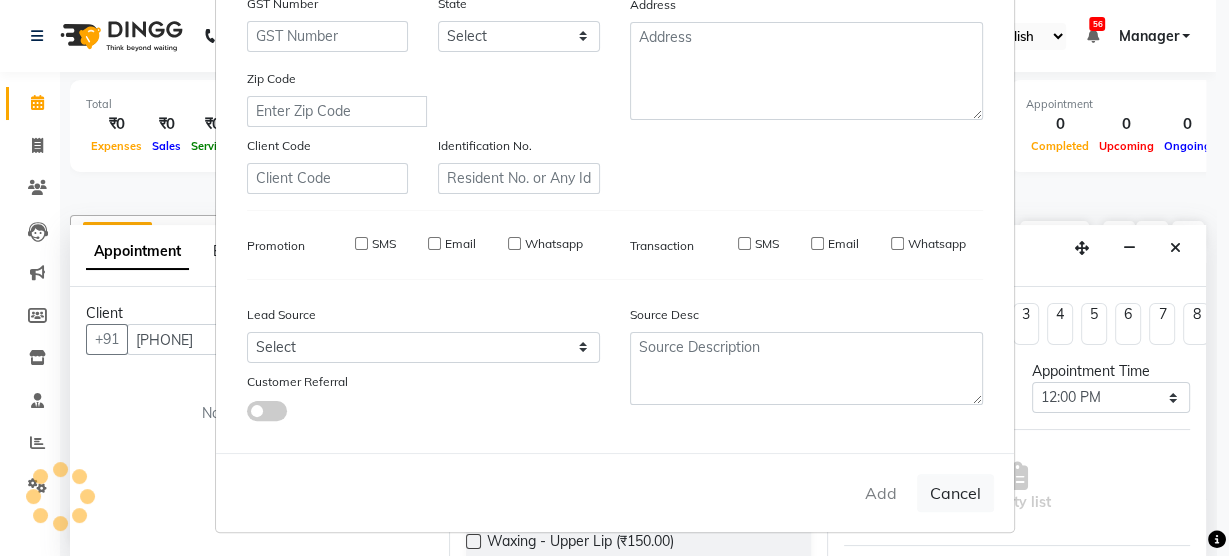 type 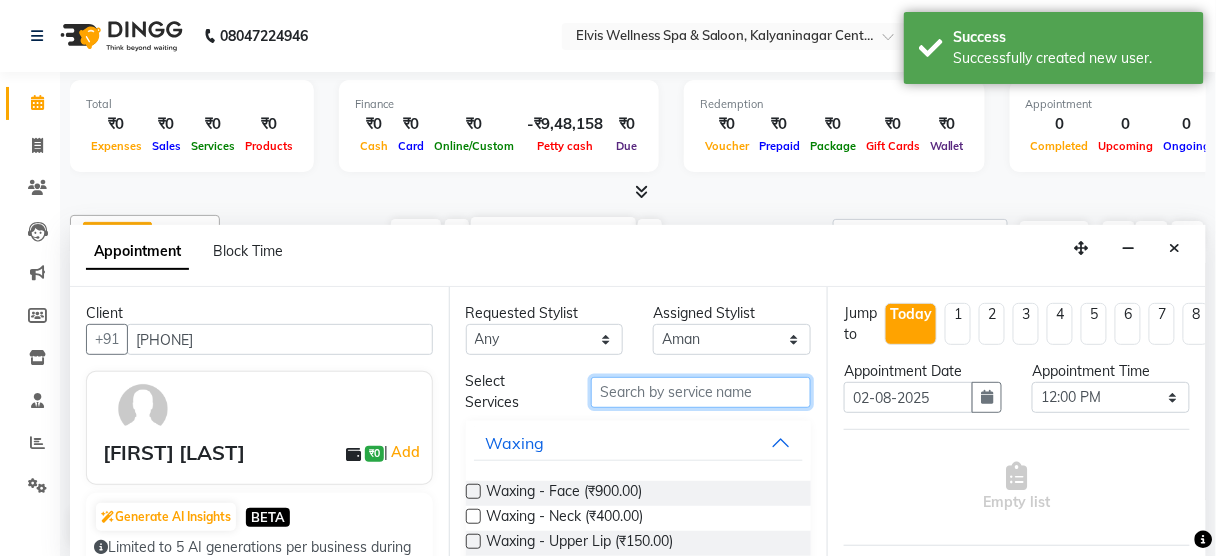 click at bounding box center [701, 392] 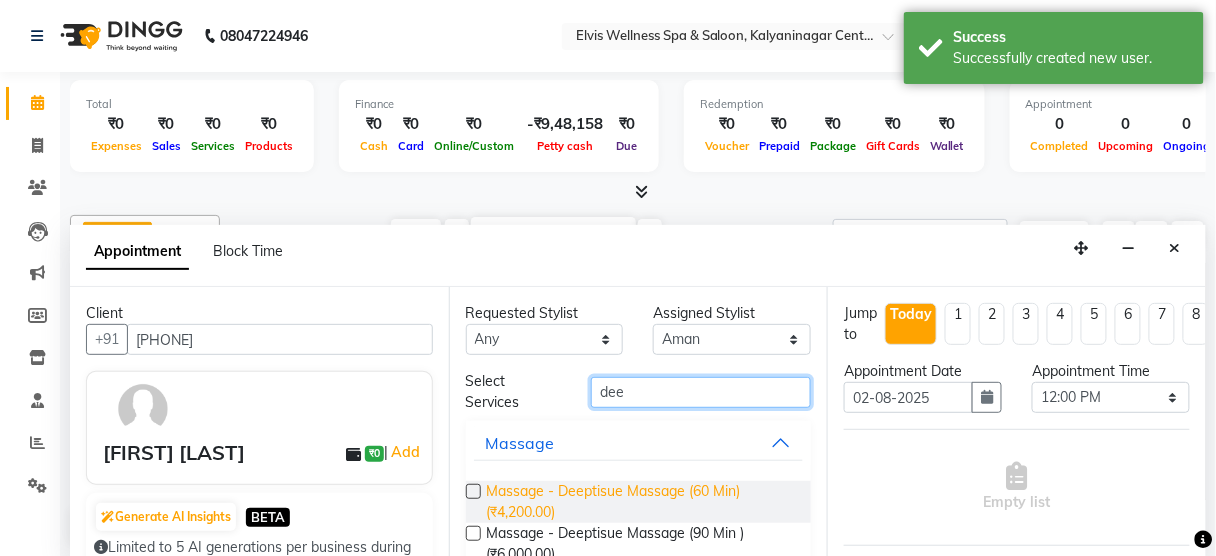 type on "dee" 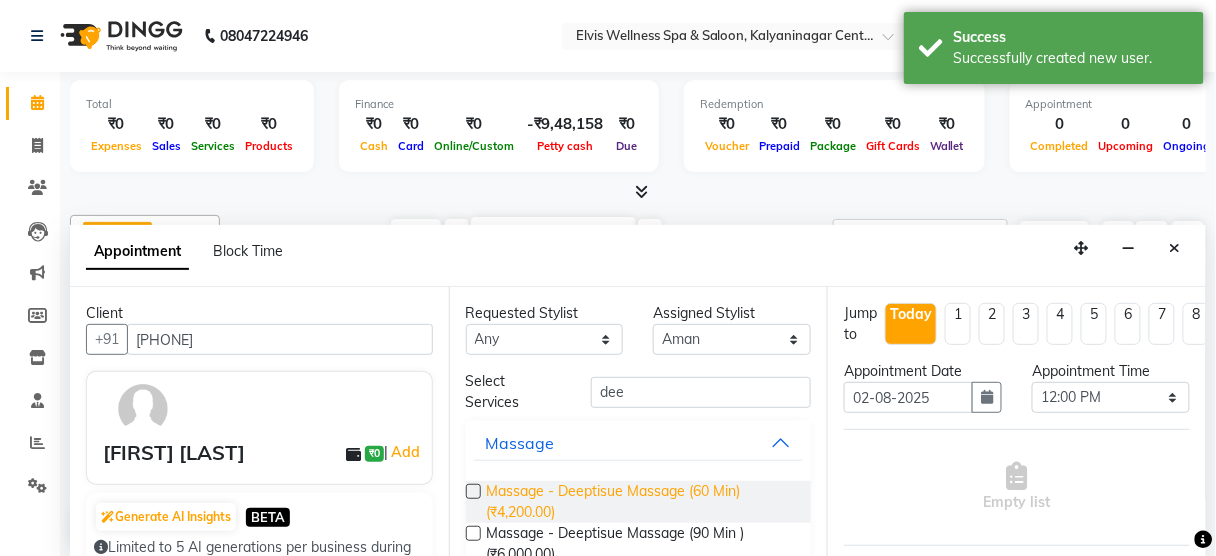 click on "Massage - Deeptisue Massage (60 Min) (₹4,200.00)" at bounding box center [641, 502] 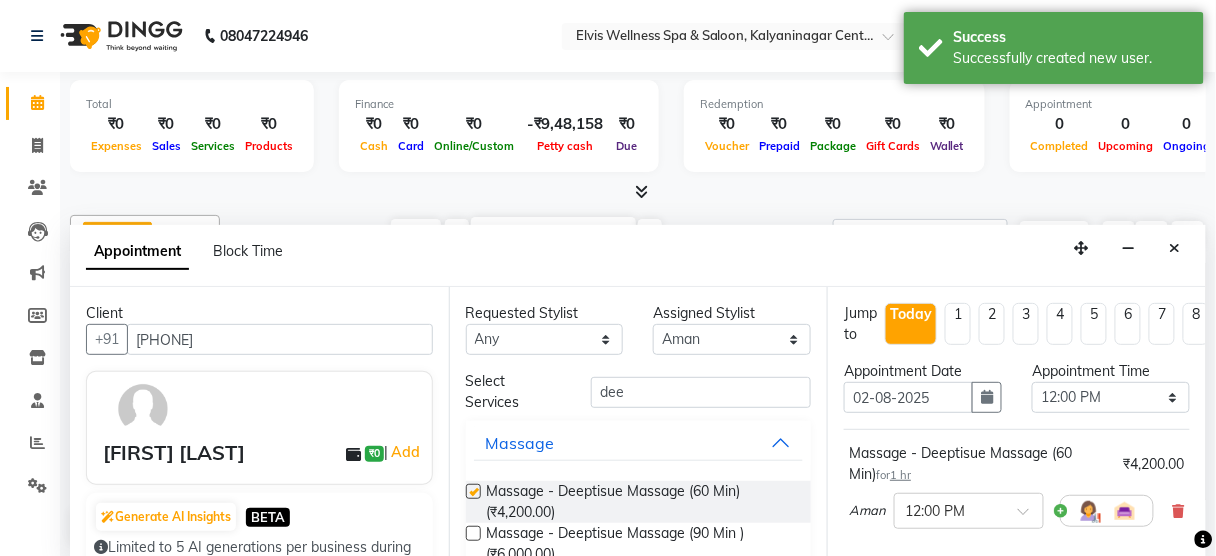 checkbox on "false" 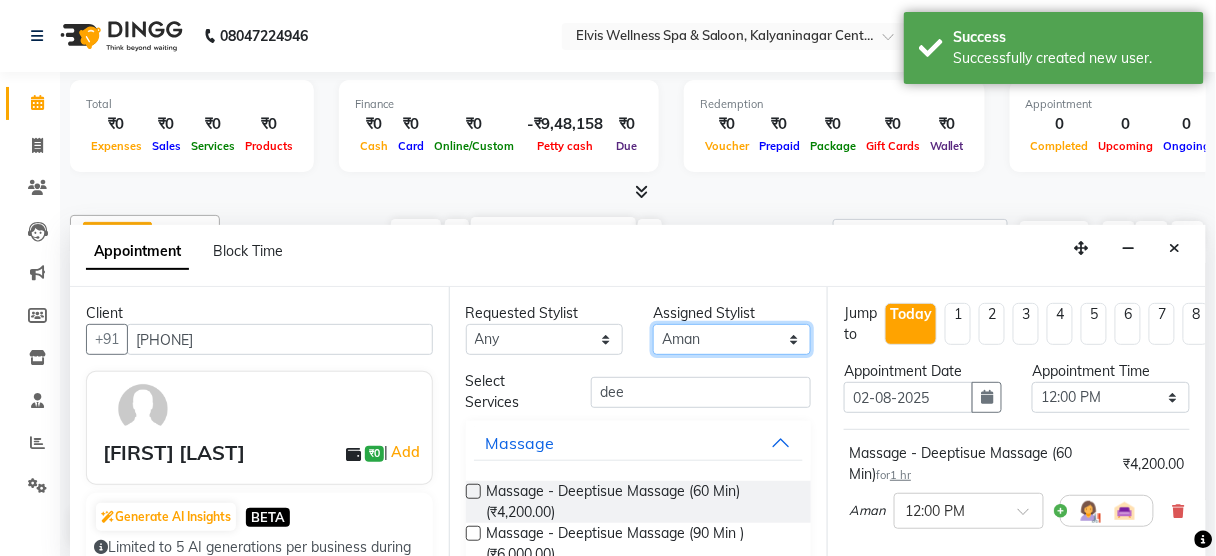 click on "Select Aien Aman among Anju Anna baner staff Bepeto Bunty Chaitali Eunice Jay Katrin Khumpo kothrud staff KP staff Kundan lachu Lelen Lucy Manager Marvin Masoni mimin Ming nancy Noang Rahul RAMBO Reena Sachin sarla Savitri slita Sumitra Thon Viman nagar staff yanchen" at bounding box center (732, 339) 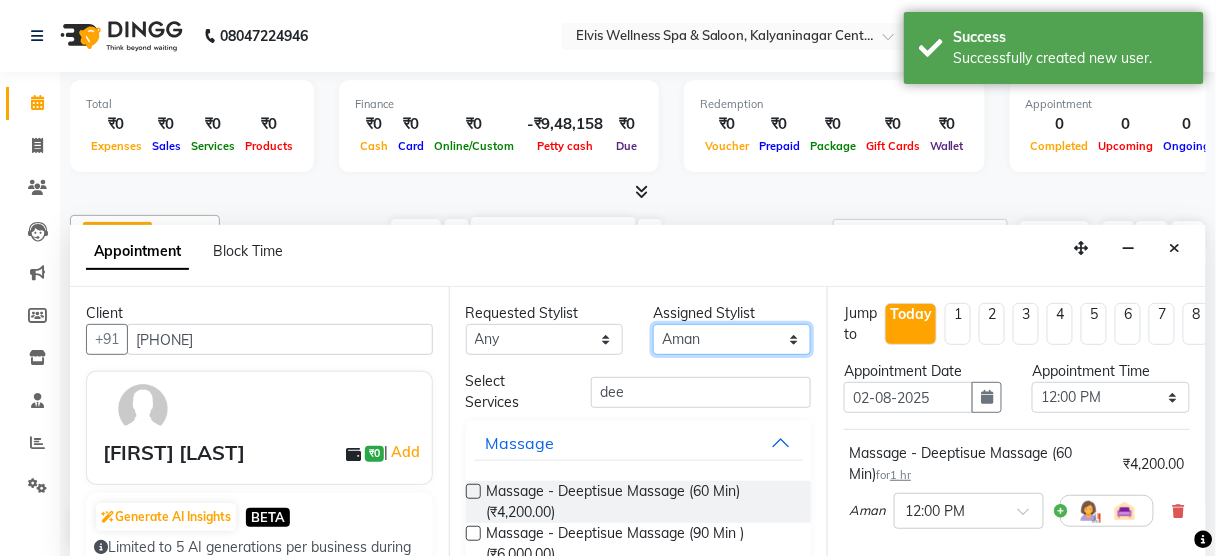 select on "52998" 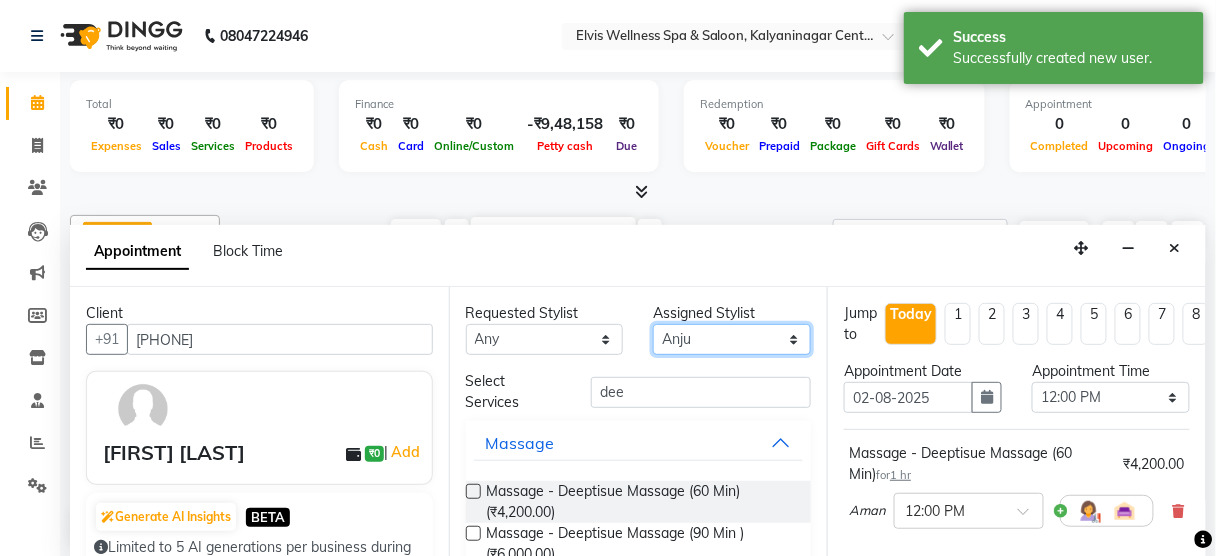 click on "Select Aien Aman among Anju Anna baner staff Bepeto Bunty Chaitali Eunice Jay Katrin Khumpo kothrud staff KP staff Kundan lachu Lelen Lucy Manager Marvin Masoni mimin Ming nancy Noang Rahul RAMBO Reena Sachin sarla Savitri slita Sumitra Thon Viman nagar staff yanchen" at bounding box center (732, 339) 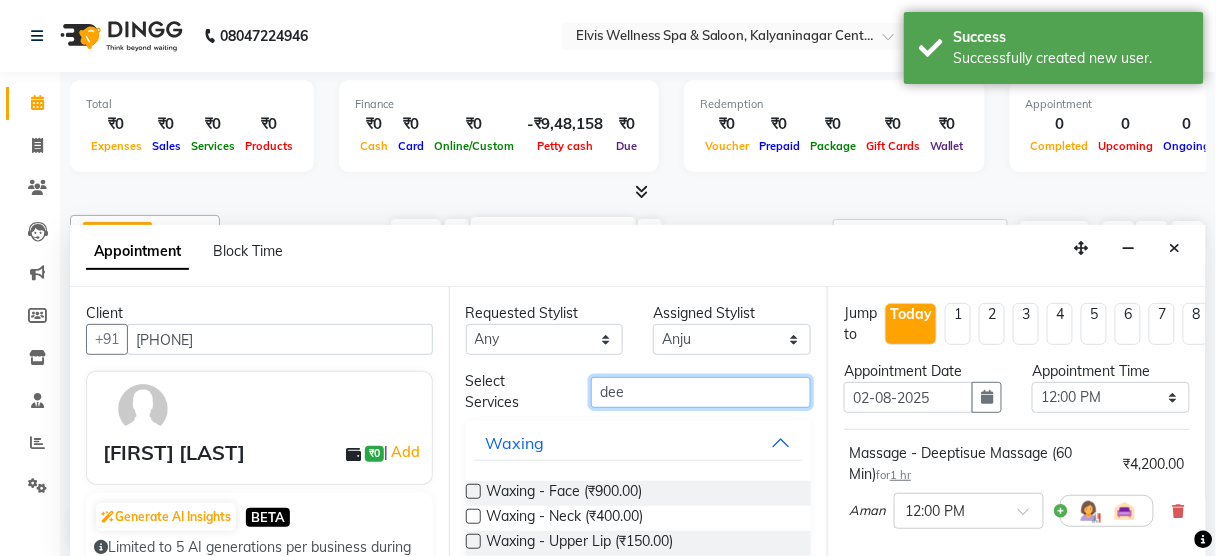 click on "dee" at bounding box center [701, 392] 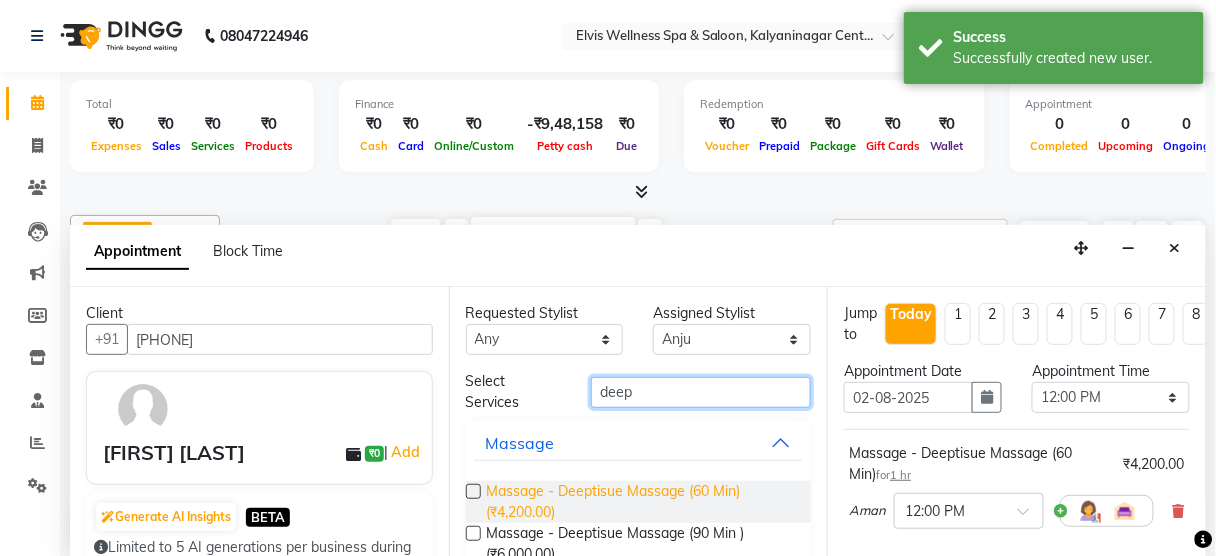 type on "deep" 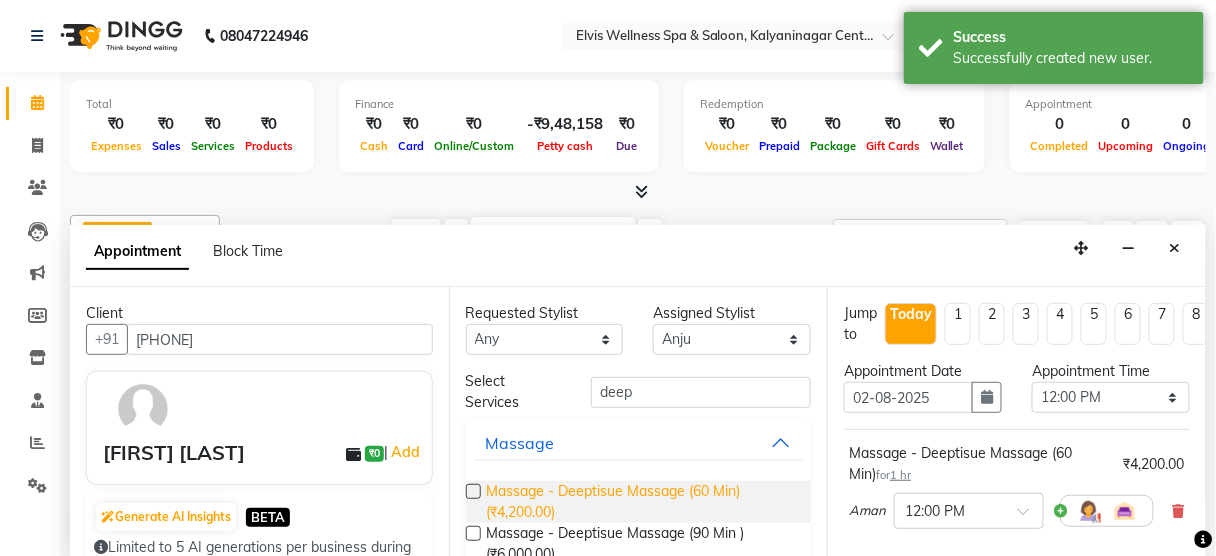 click on "Massage - Deeptisue Massage (60 Min) (₹4,200.00)" at bounding box center (641, 502) 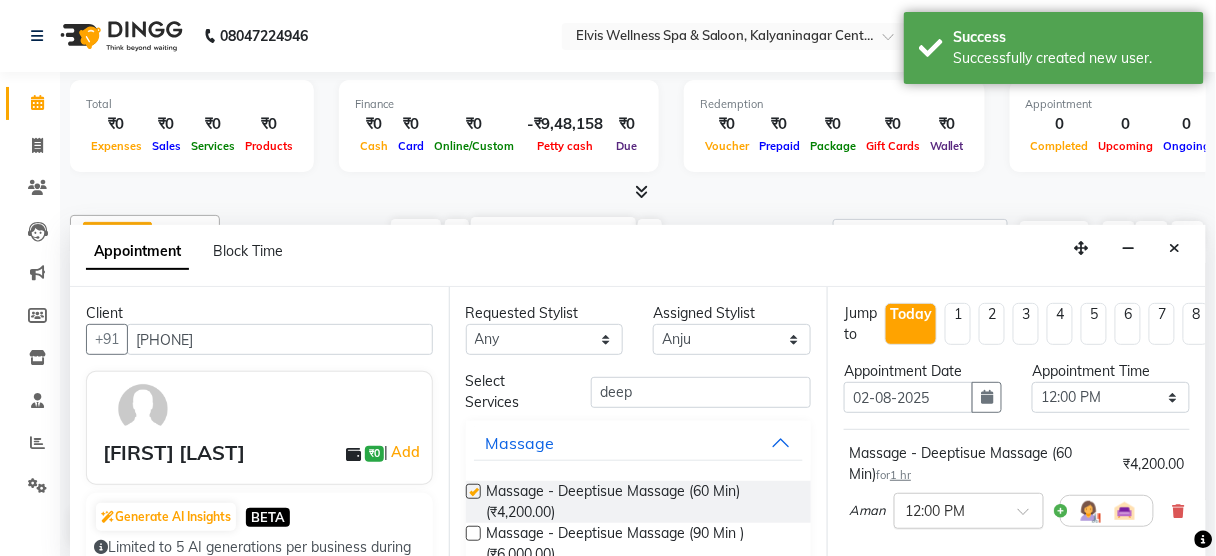 checkbox on "false" 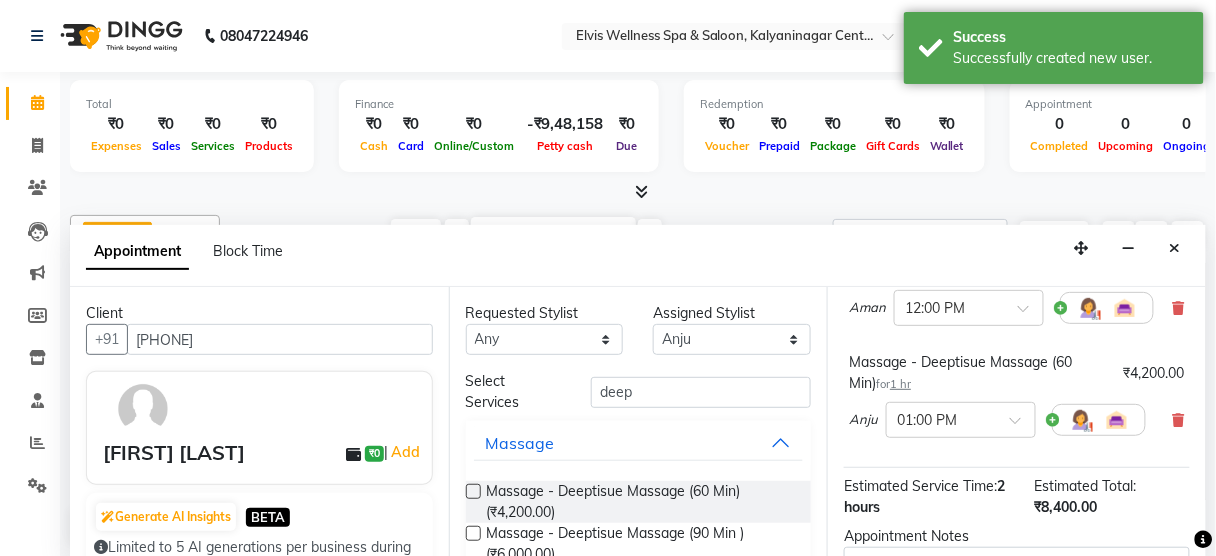 scroll, scrollTop: 207, scrollLeft: 0, axis: vertical 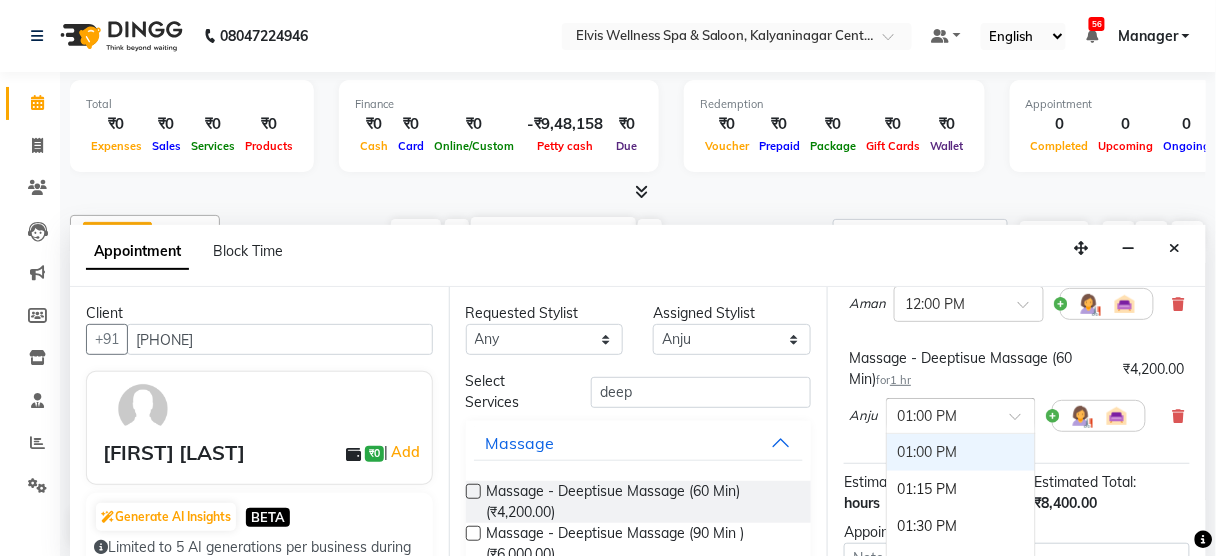 click at bounding box center [1022, 422] 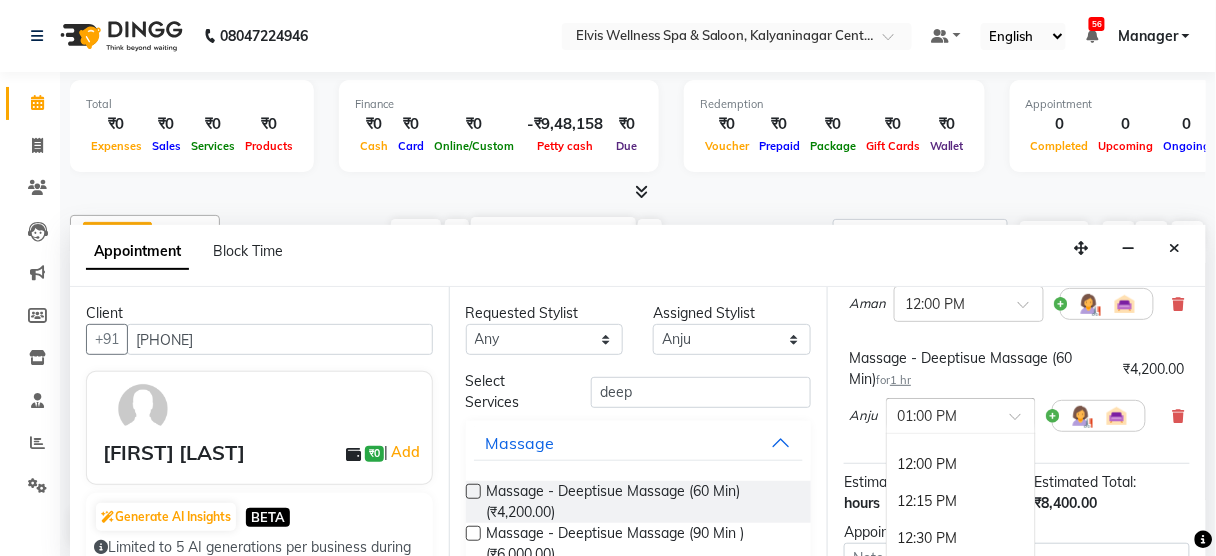 scroll, scrollTop: 432, scrollLeft: 0, axis: vertical 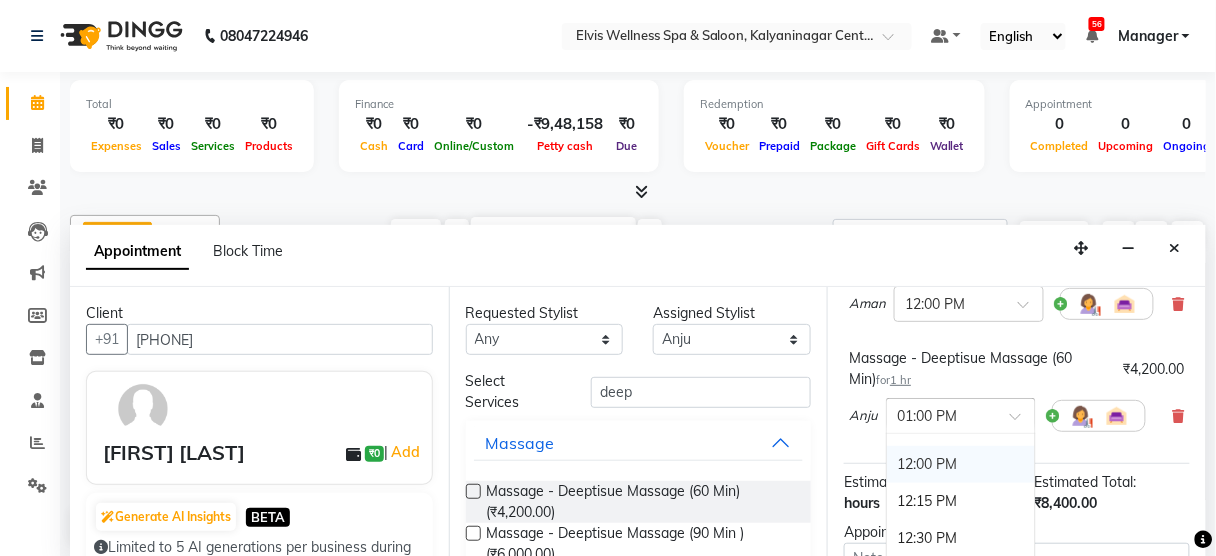 click on "12:00 PM" at bounding box center (961, 464) 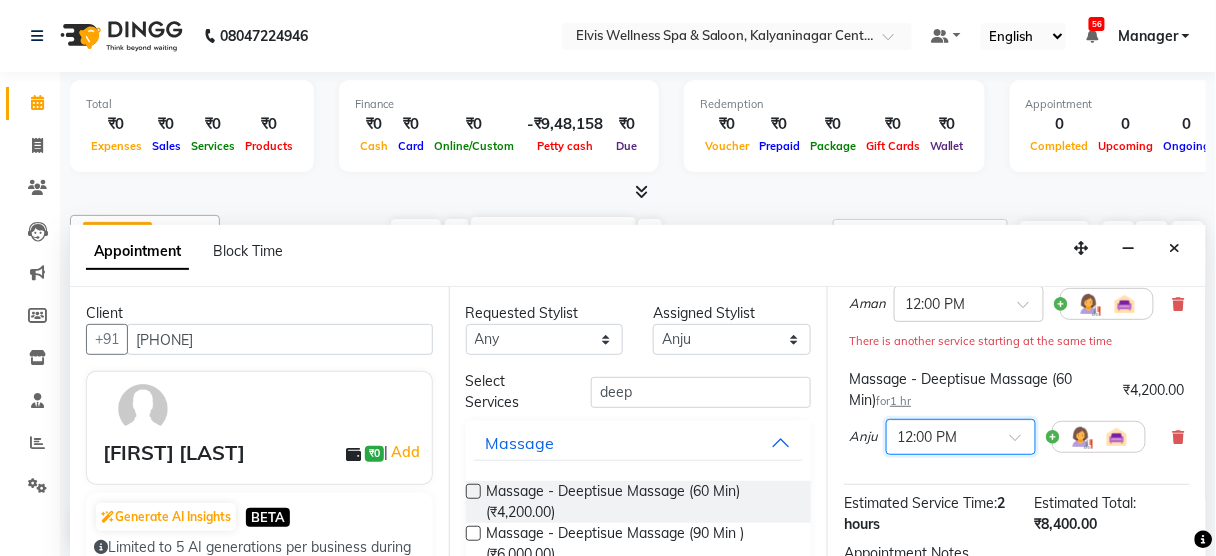 scroll, scrollTop: 457, scrollLeft: 0, axis: vertical 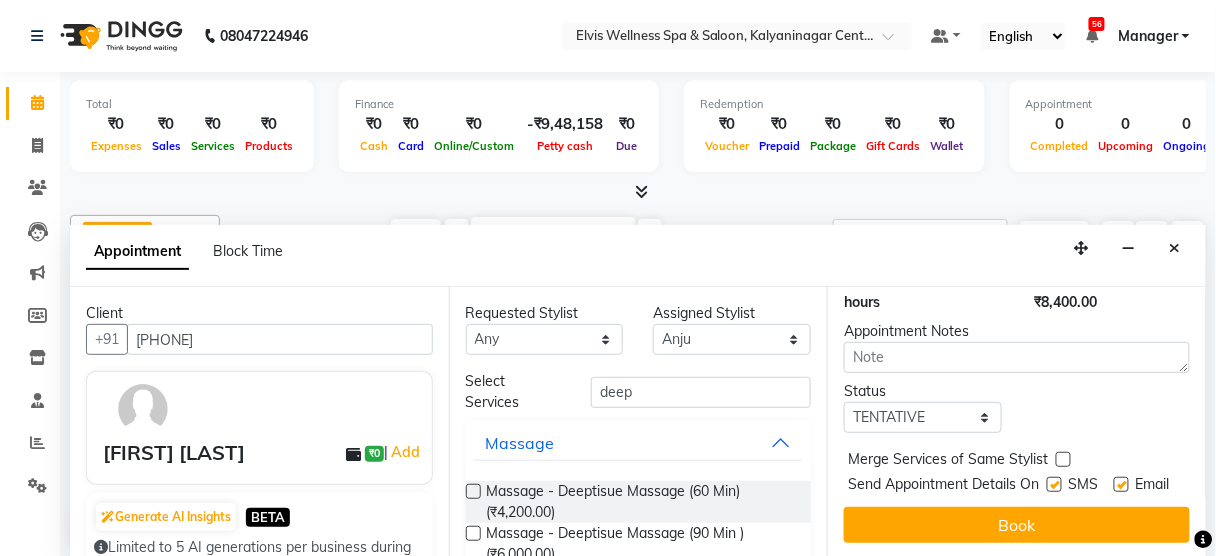 click at bounding box center [1054, 484] 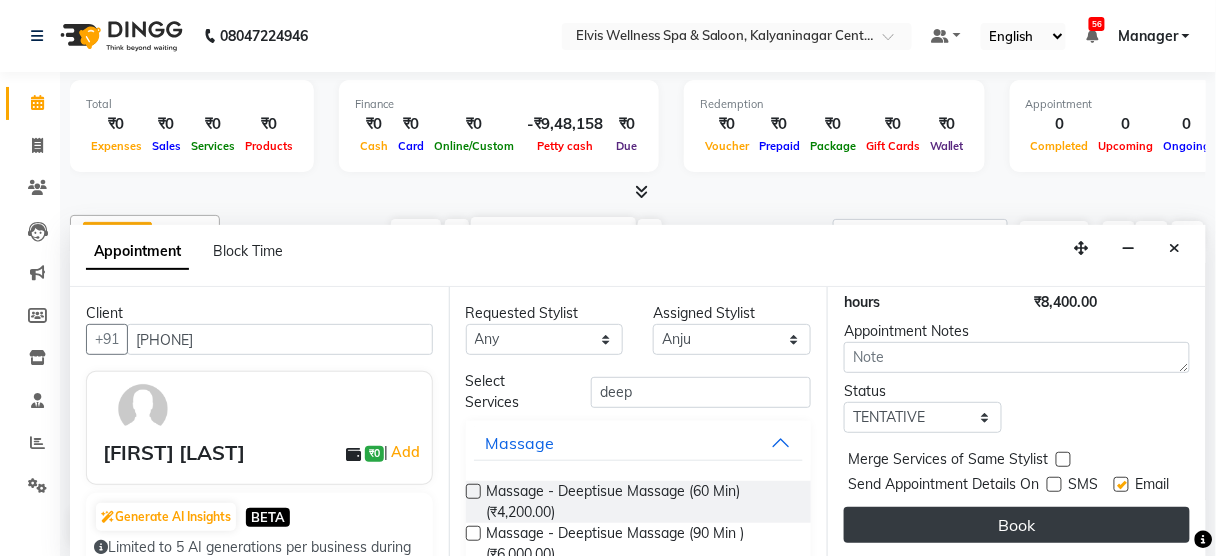 click on "Book" at bounding box center [1017, 525] 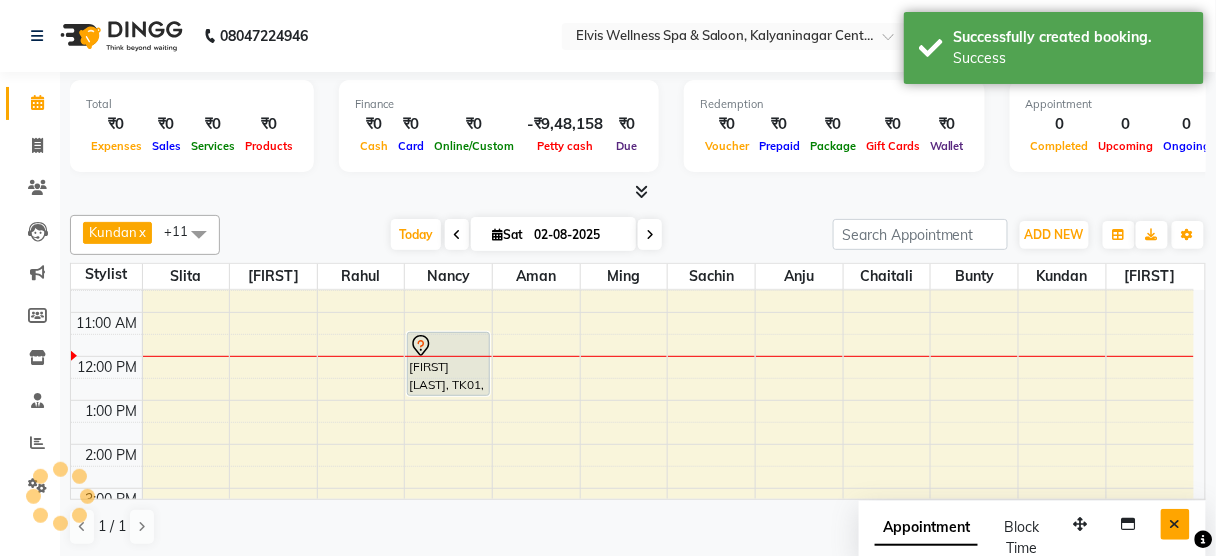 scroll, scrollTop: 0, scrollLeft: 0, axis: both 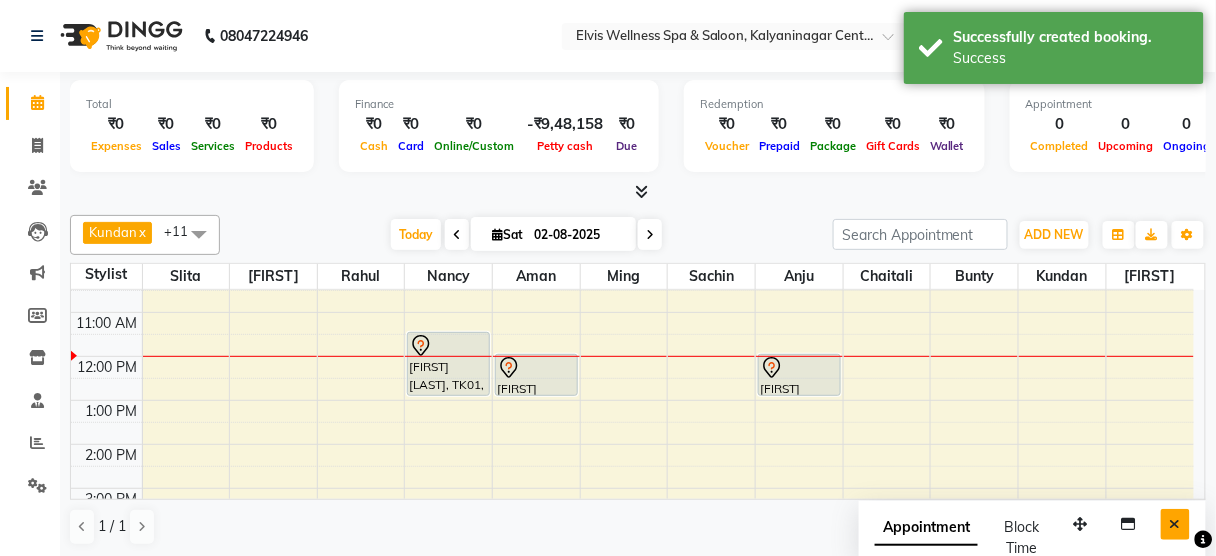 click at bounding box center [1175, 524] 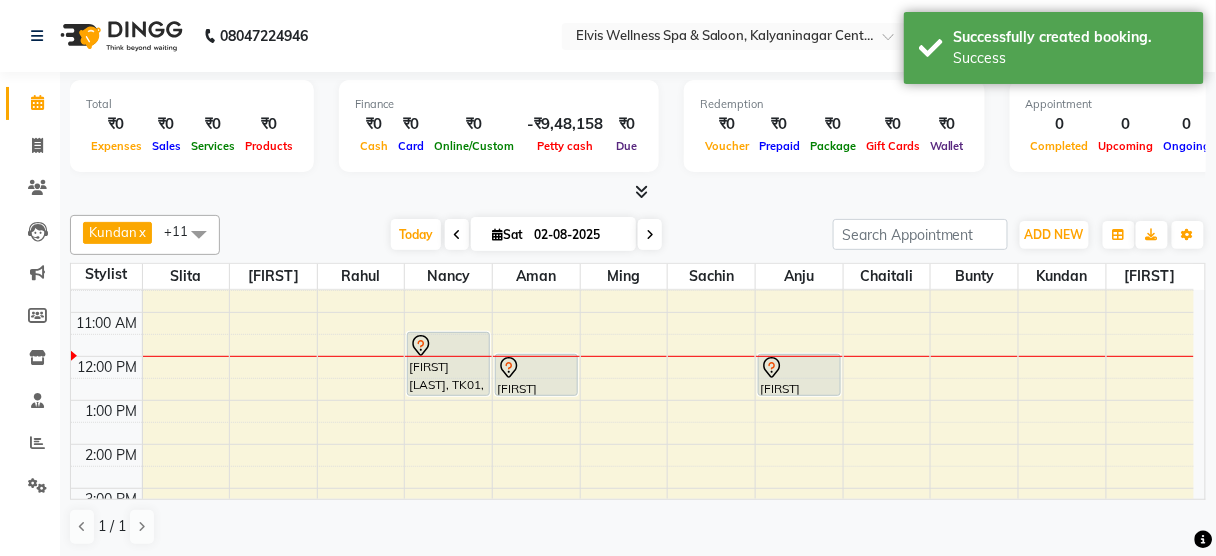 click on "8:00 AM 9:00 AM 10:00 AM 11:00 AM 12:00 PM 1:00 PM 2:00 PM 3:00 PM 4:00 PM 5:00 PM 6:00 PM 7:00 PM 8:00 PM 9:00 PM             [FIRST] [LAST], TK01, [TIME]-[TIME], Massage - Deeptisue Massage (90 Min )             [FIRST] [LAST], TK02, [TIME]-[TIME], Massage - Deeptisue Massage (60 Min)             [FIRST] [LAST], TK02, [TIME]-[TIME], Massage - Deeptisue Massage (60 Min)" at bounding box center (632, 488) 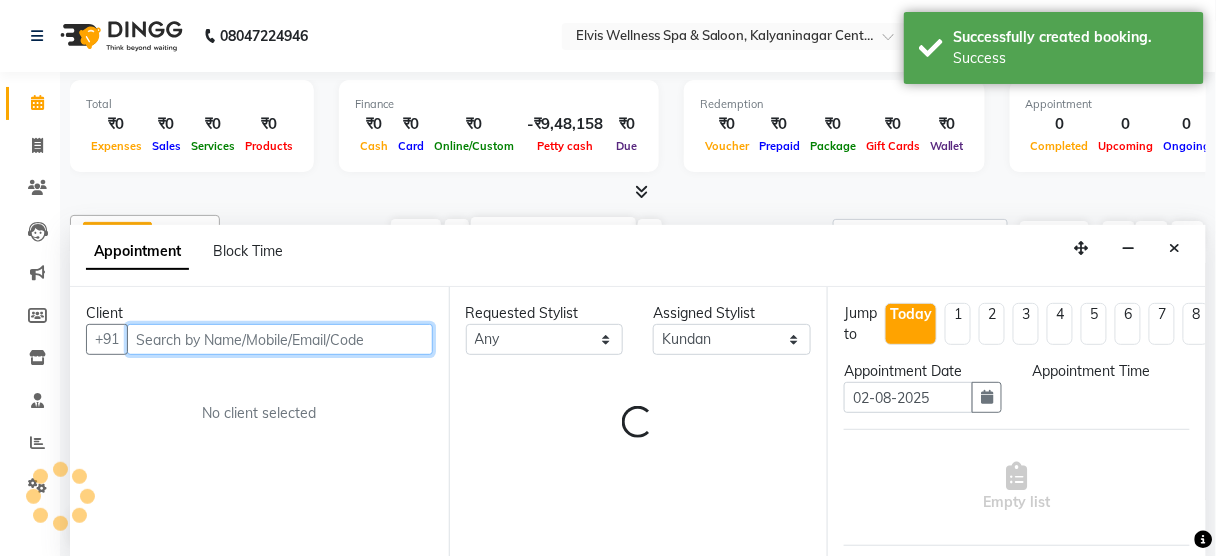 select on "720" 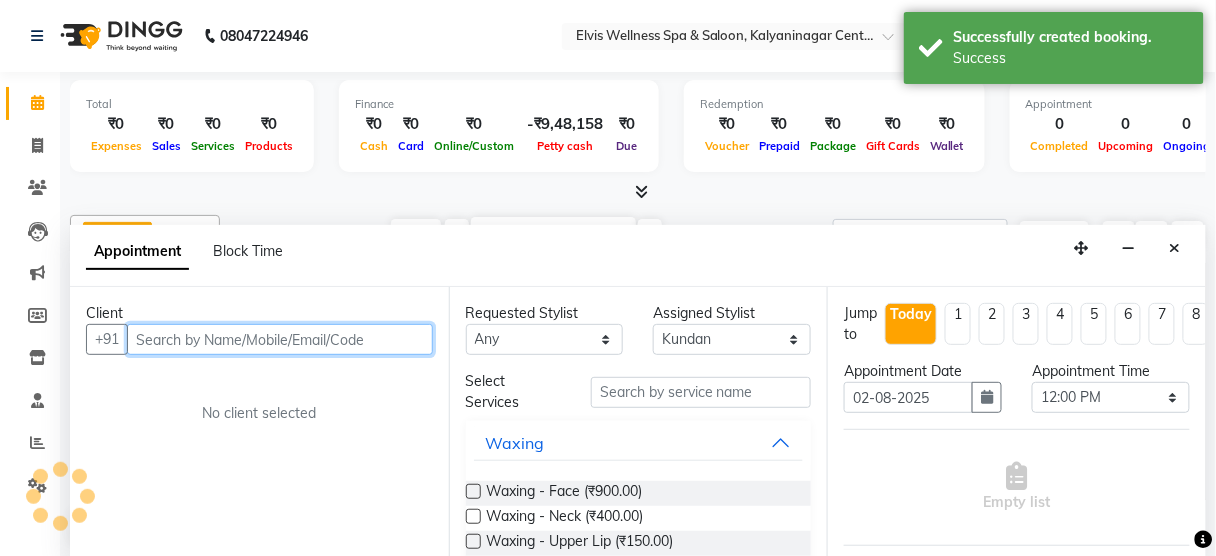 scroll, scrollTop: 0, scrollLeft: 0, axis: both 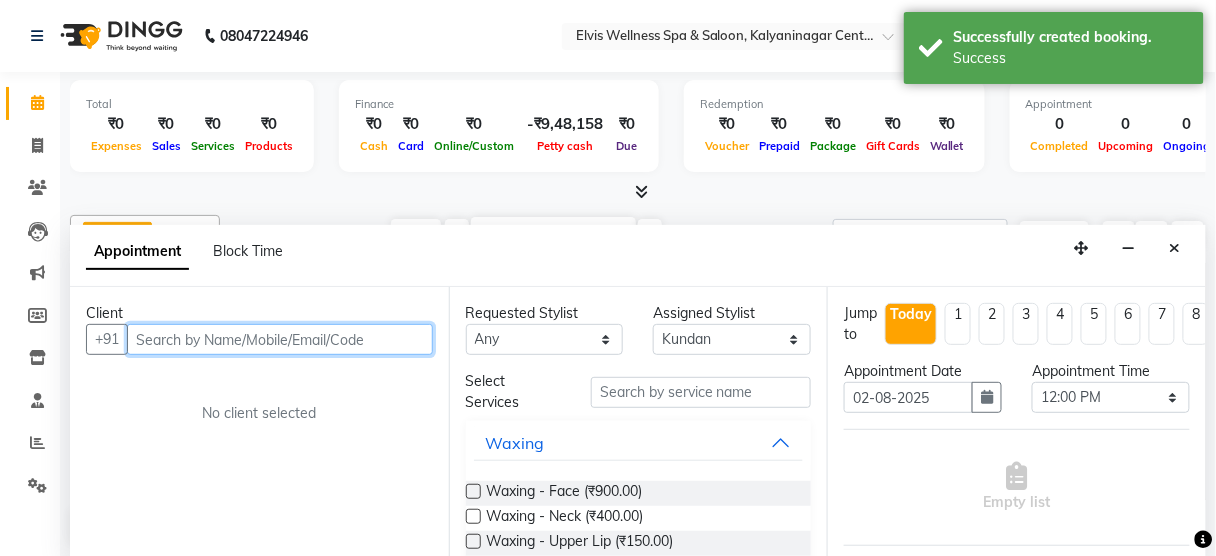 click at bounding box center (280, 339) 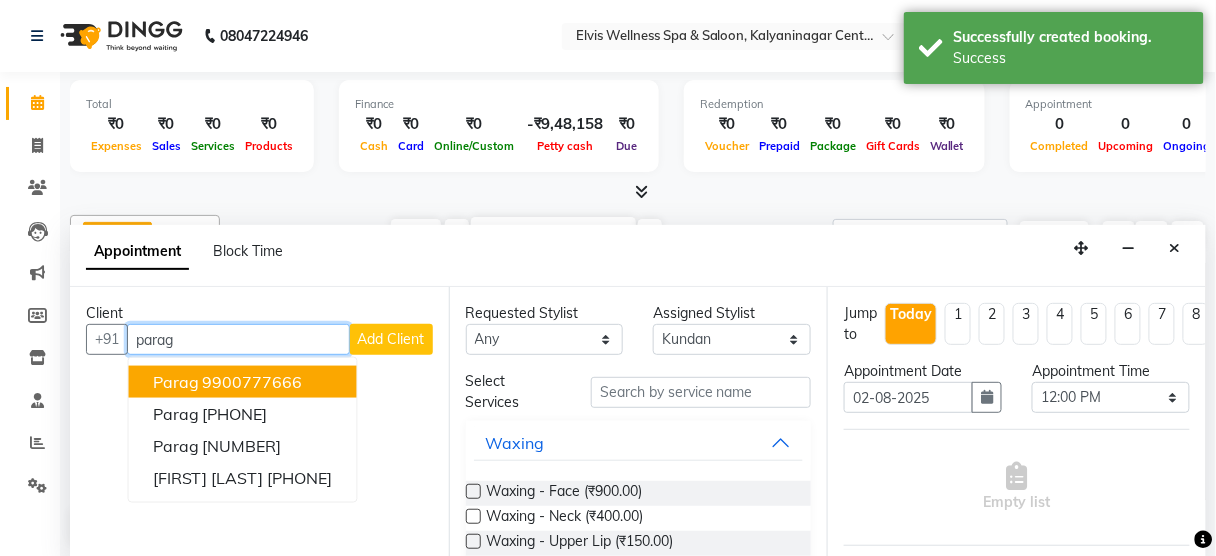 click on "9900777666" at bounding box center [253, 382] 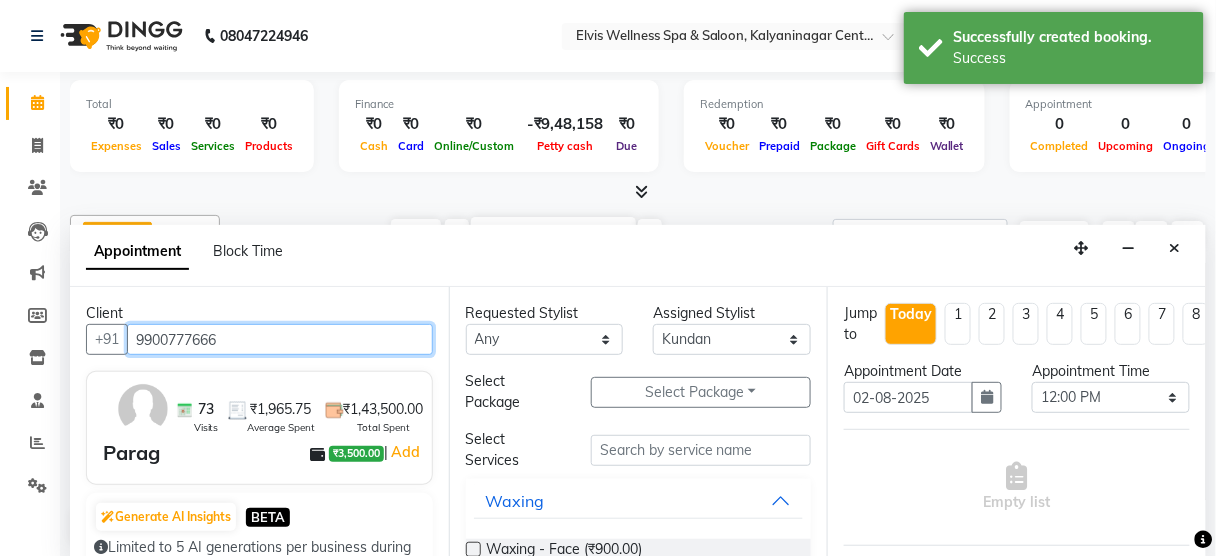 type on "9900777666" 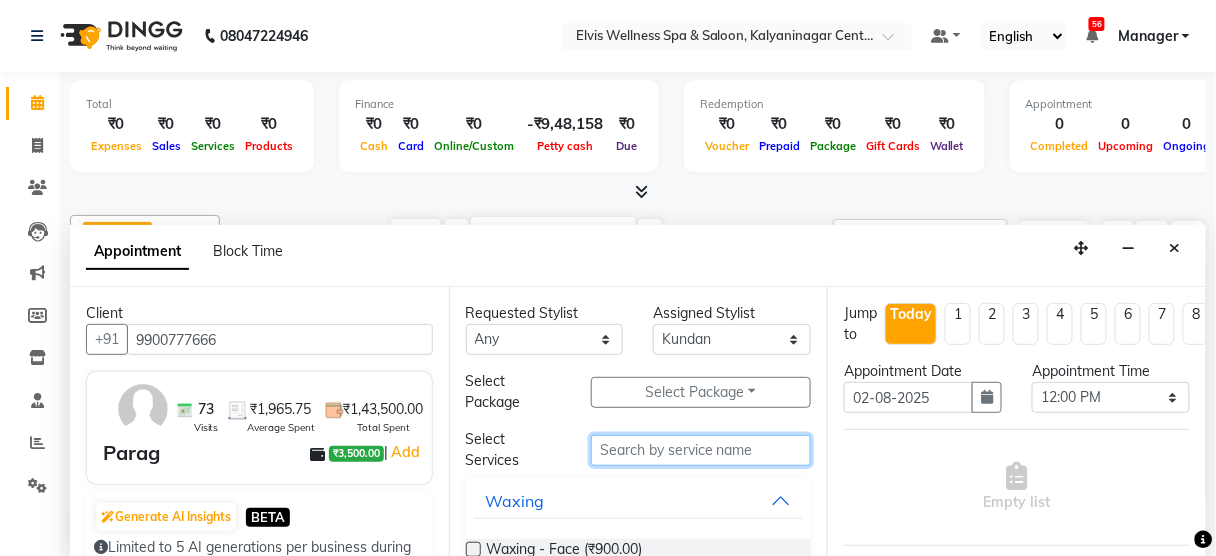 click at bounding box center (701, 450) 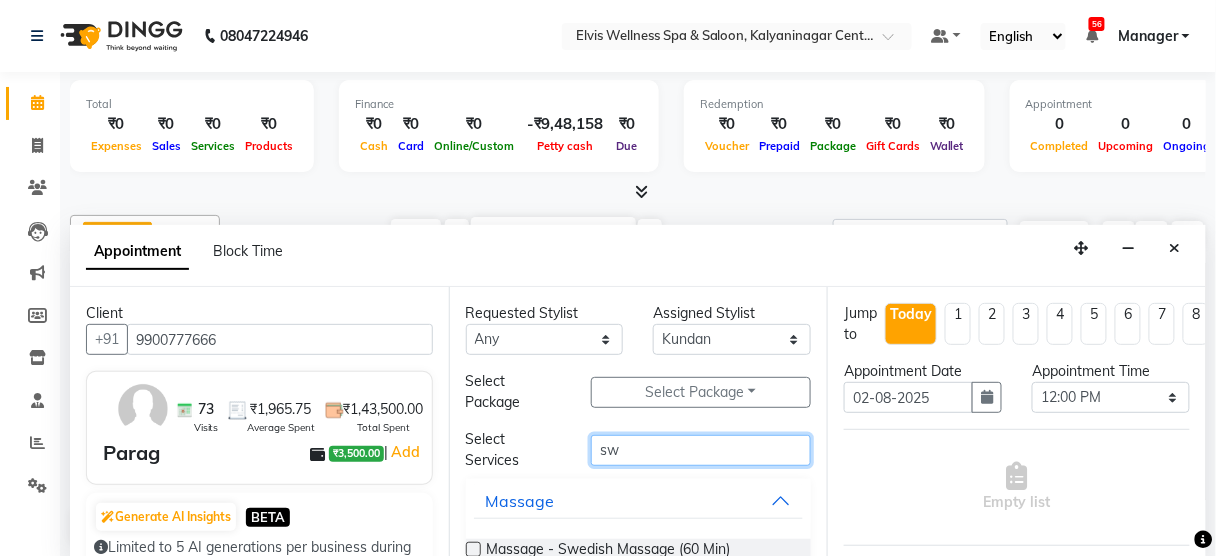 type on "s" 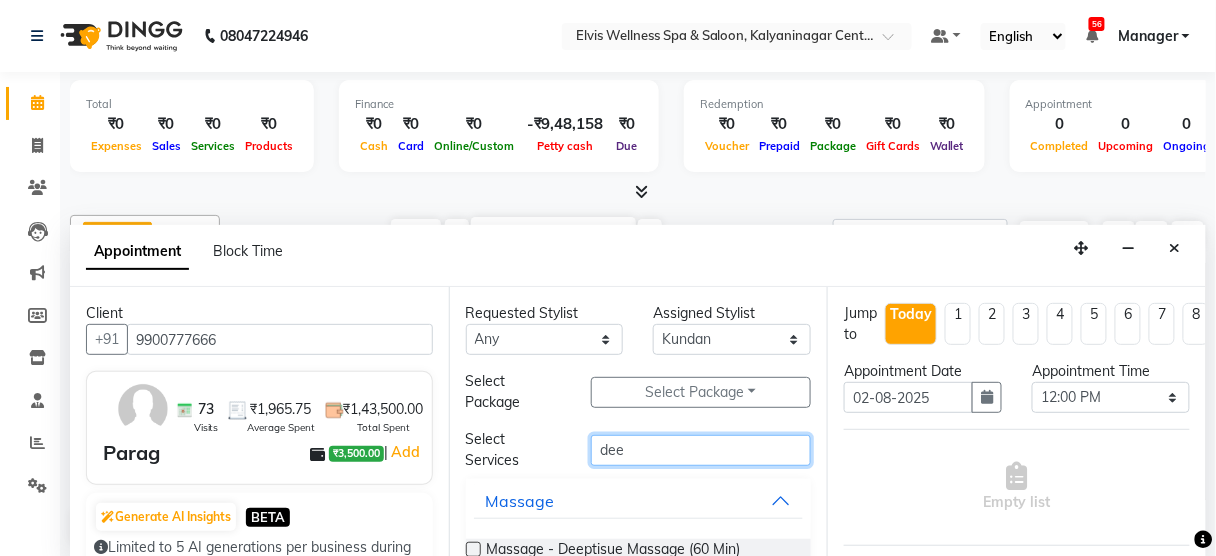 scroll, scrollTop: 96, scrollLeft: 0, axis: vertical 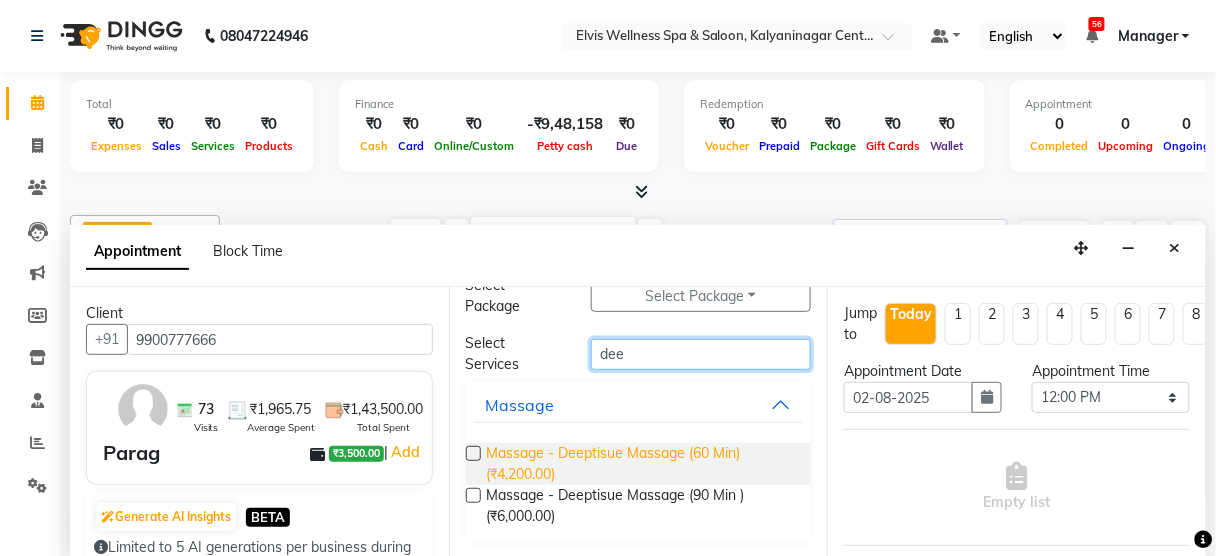type on "dee" 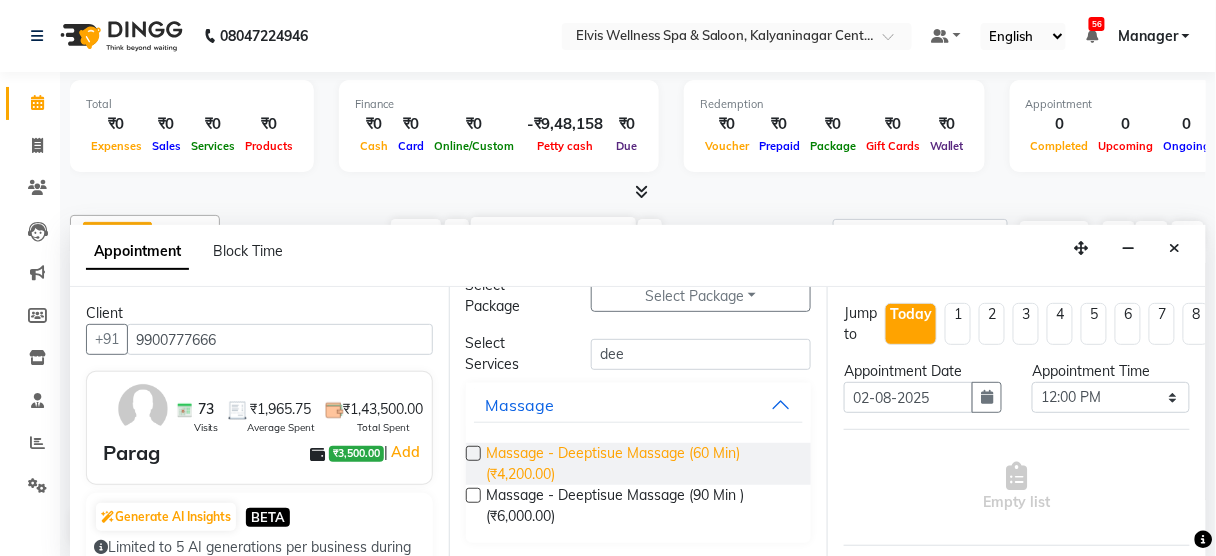 click on "Massage - Deeptisue Massage (60 Min) (₹4,200.00)" at bounding box center (641, 464) 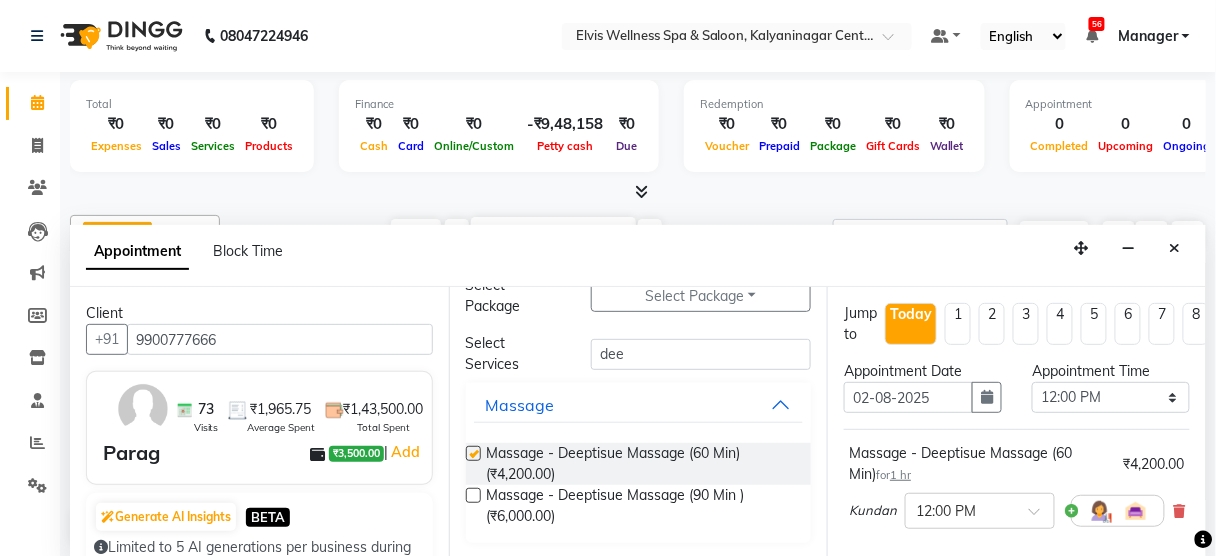 checkbox on "false" 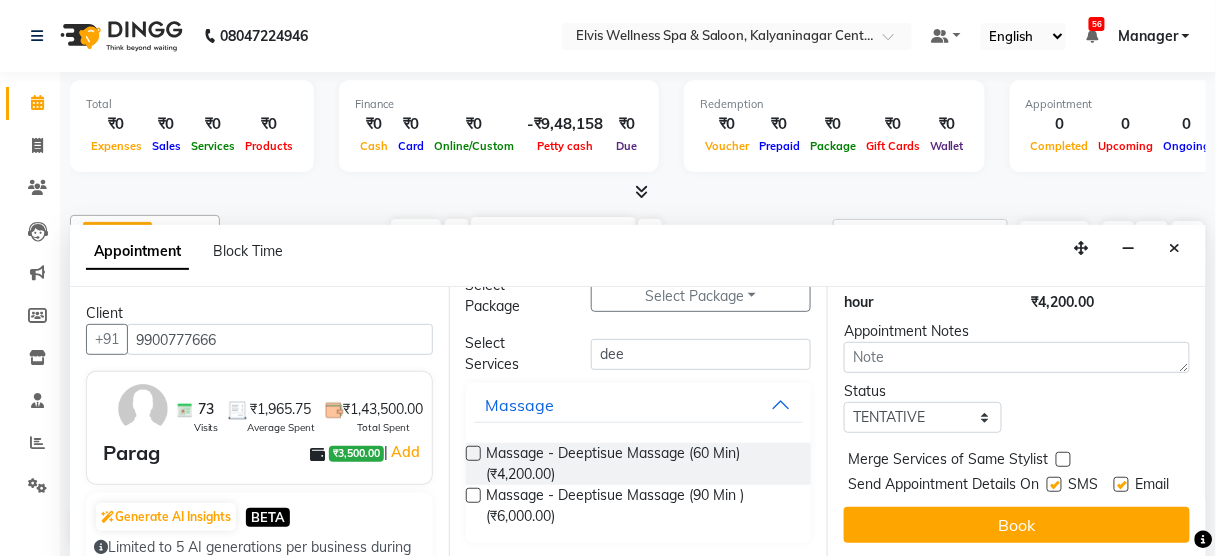 scroll, scrollTop: 323, scrollLeft: 0, axis: vertical 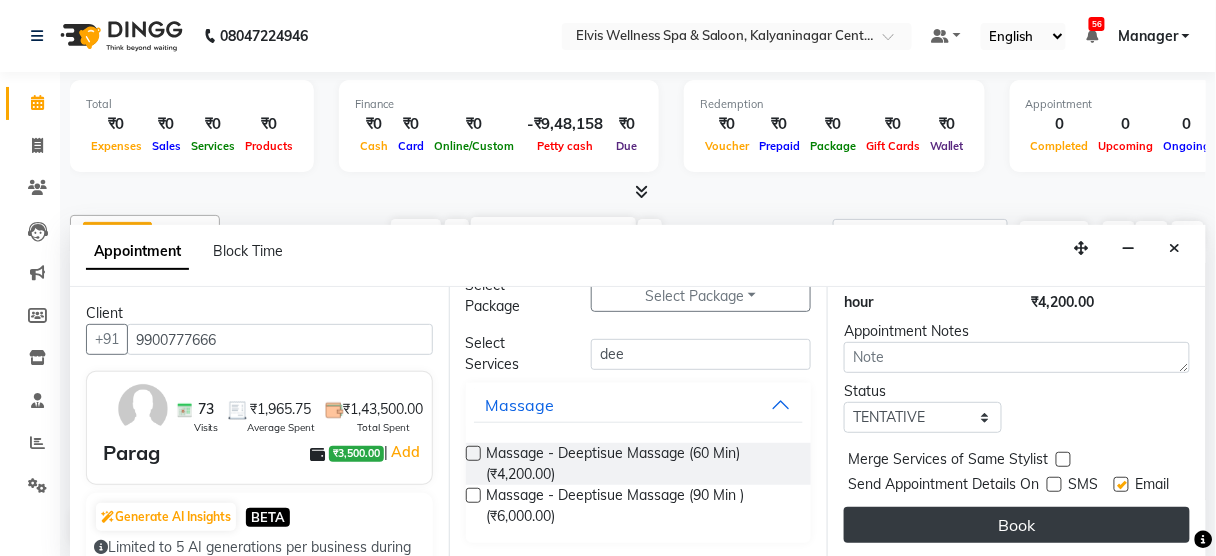 click on "Book" at bounding box center (1017, 525) 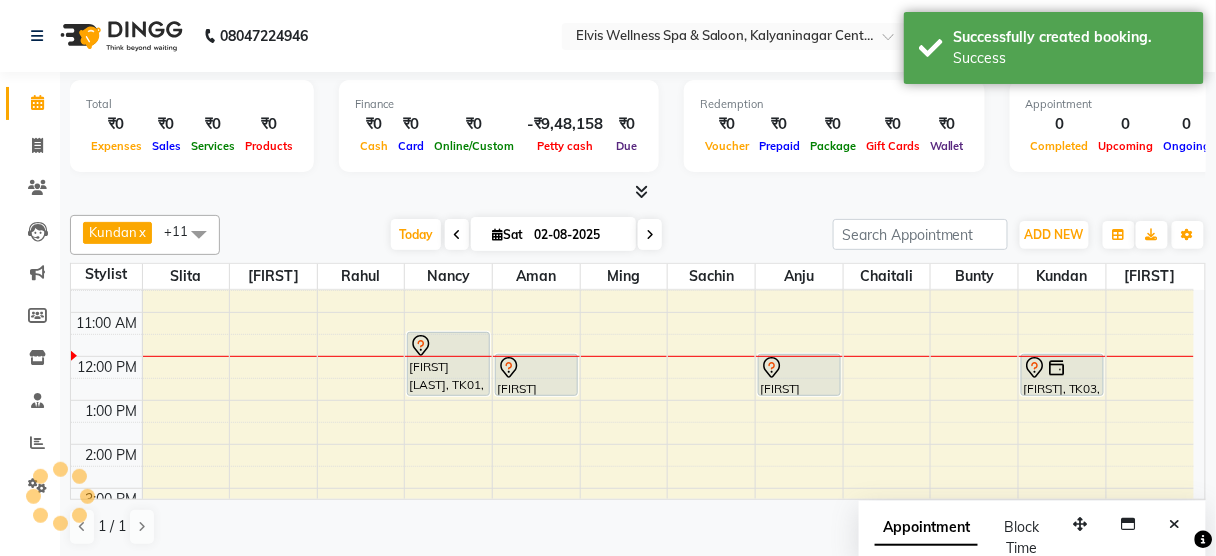 scroll, scrollTop: 0, scrollLeft: 0, axis: both 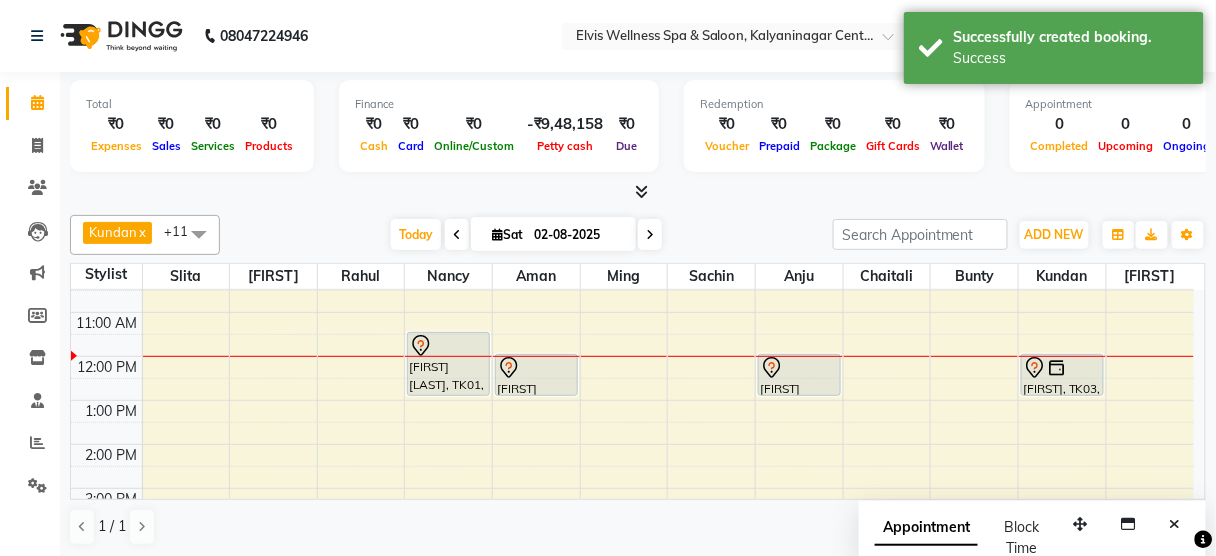 click on "Appointment Block Time" at bounding box center (1032, 542) 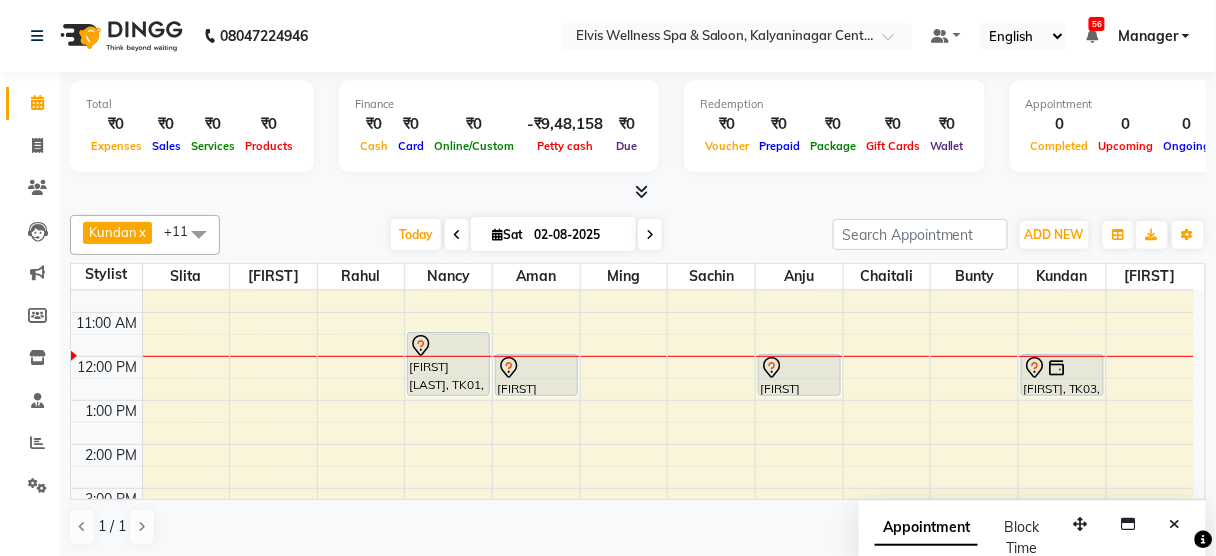 click on "Appointment Block Time" at bounding box center (1032, 542) 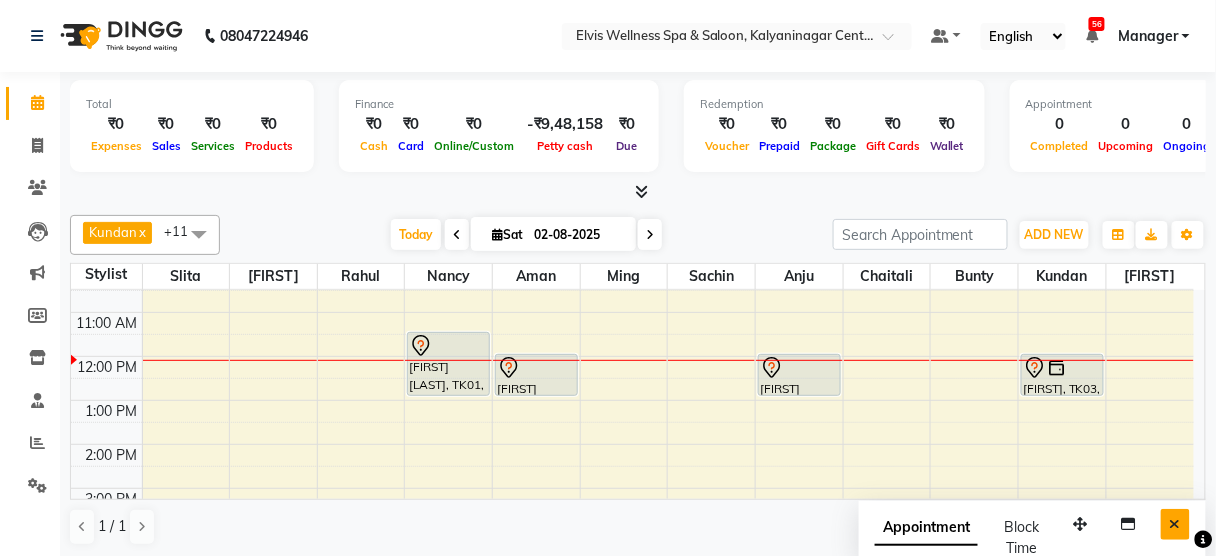 click at bounding box center [1175, 524] 